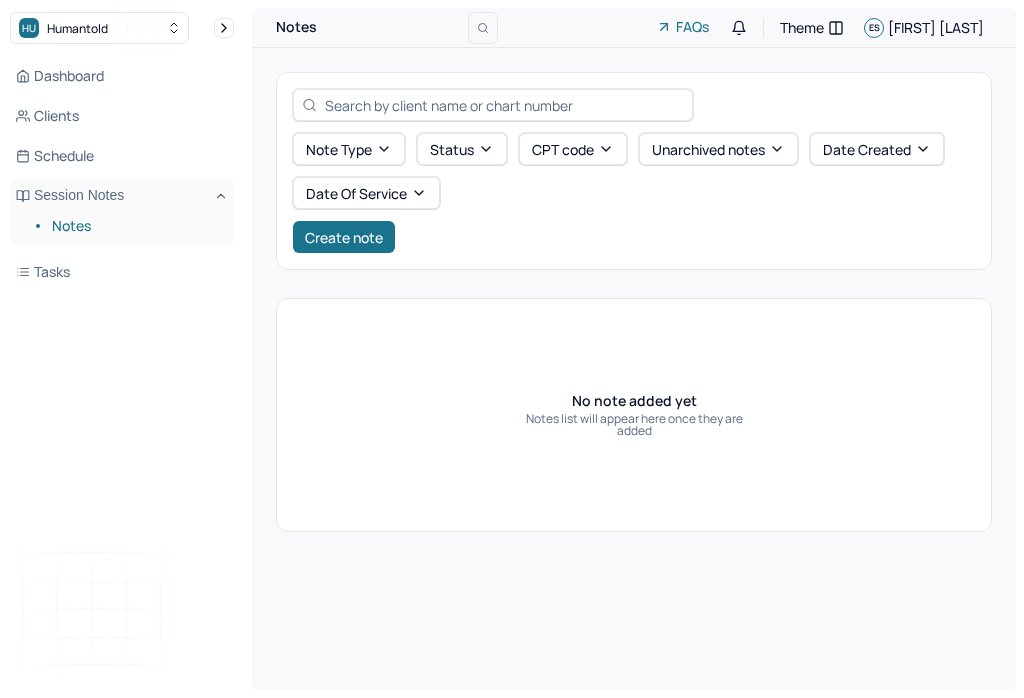 scroll, scrollTop: 0, scrollLeft: 0, axis: both 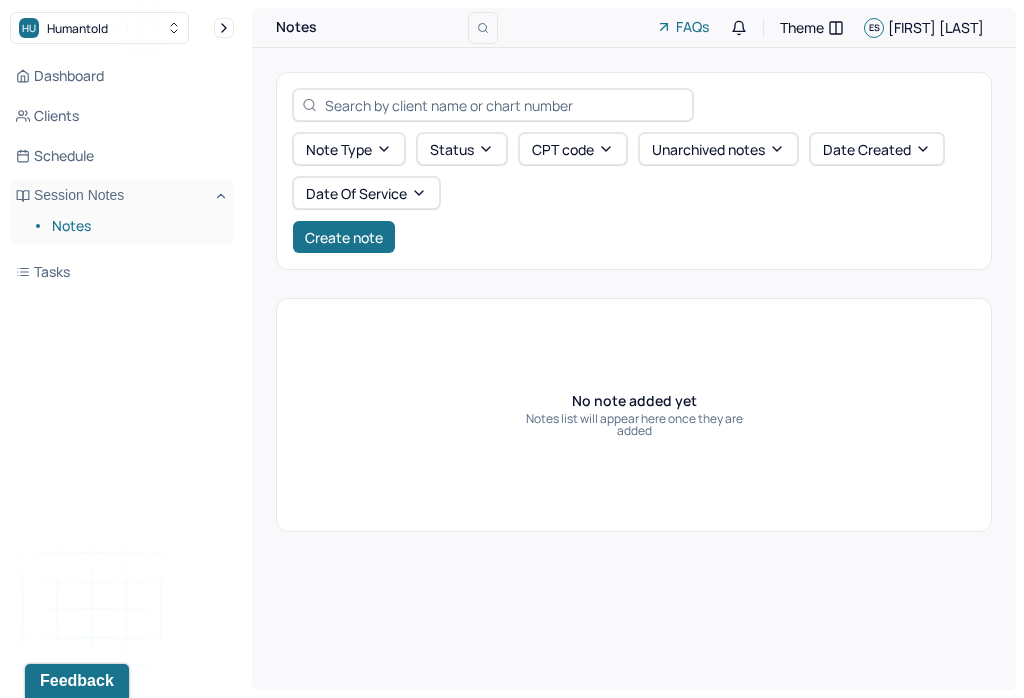 click on "Create note" at bounding box center (344, 237) 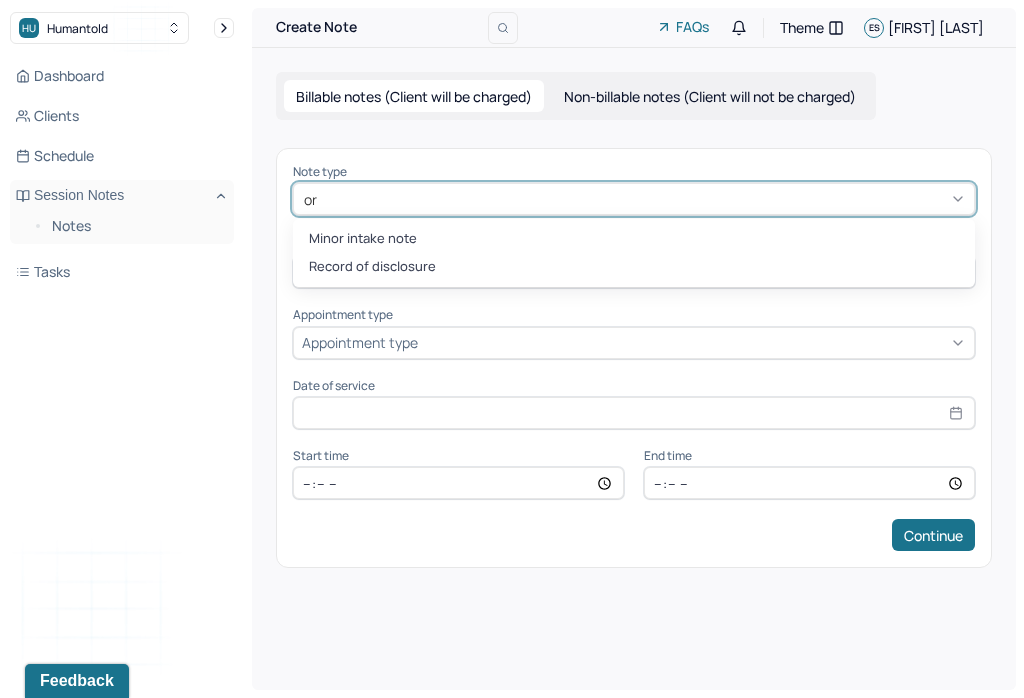 type on "o" 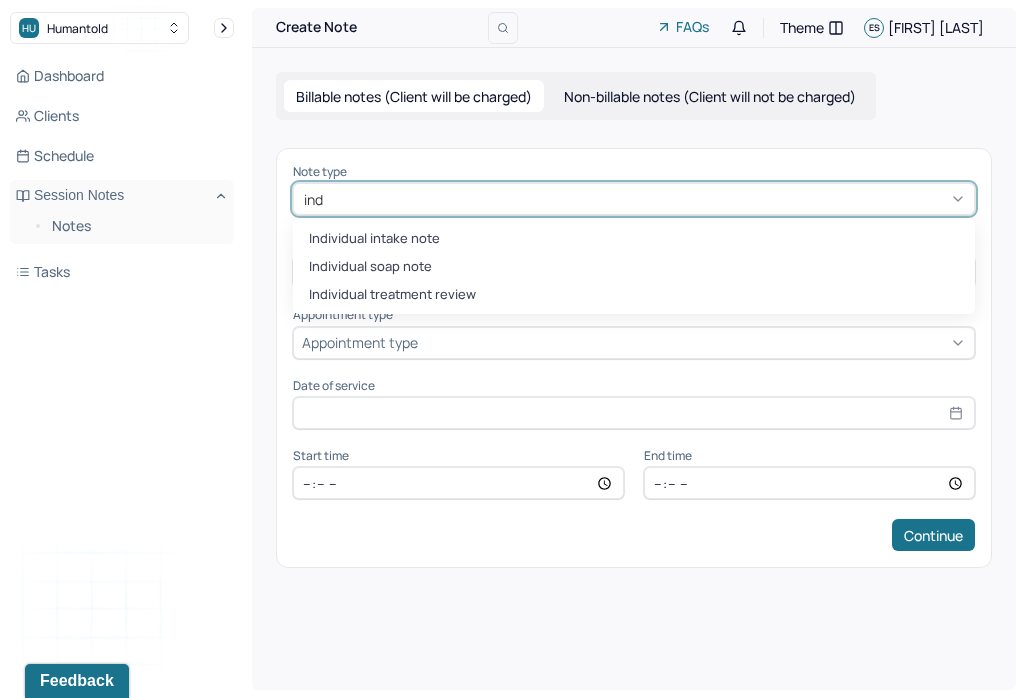 click on "Individual soap note" at bounding box center (634, 267) 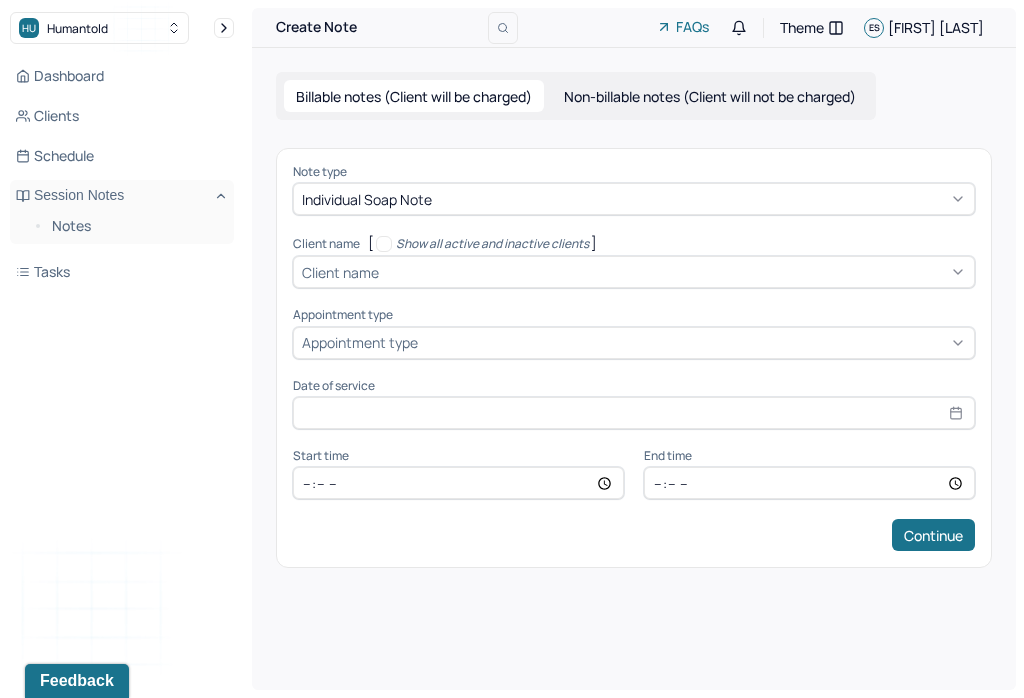 type 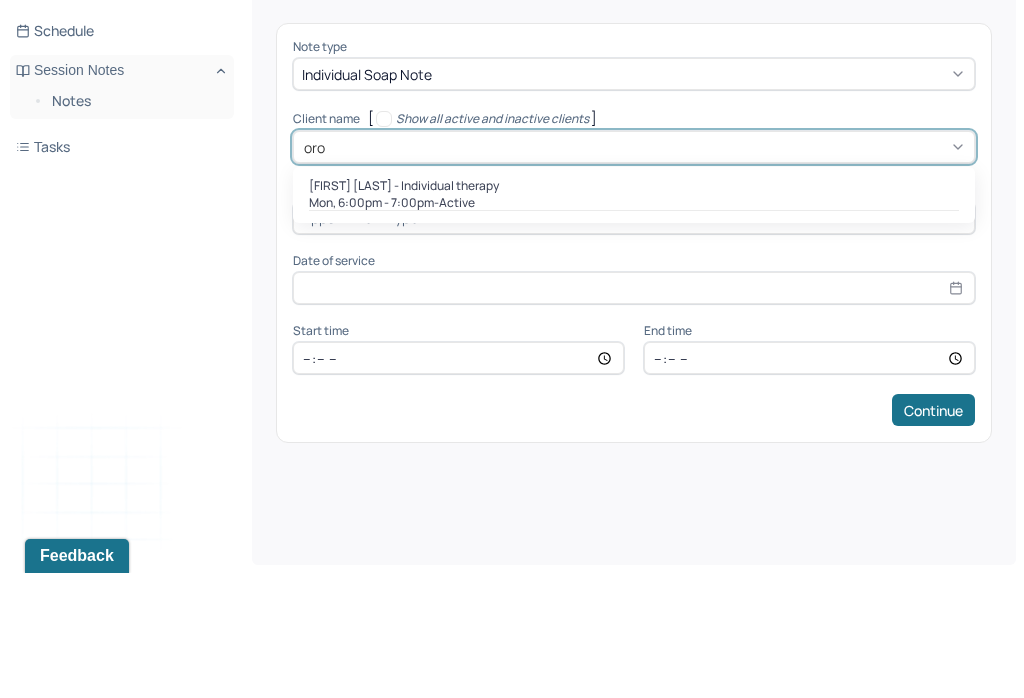 click on "[DAY], [TIME] - active" at bounding box center [634, 328] 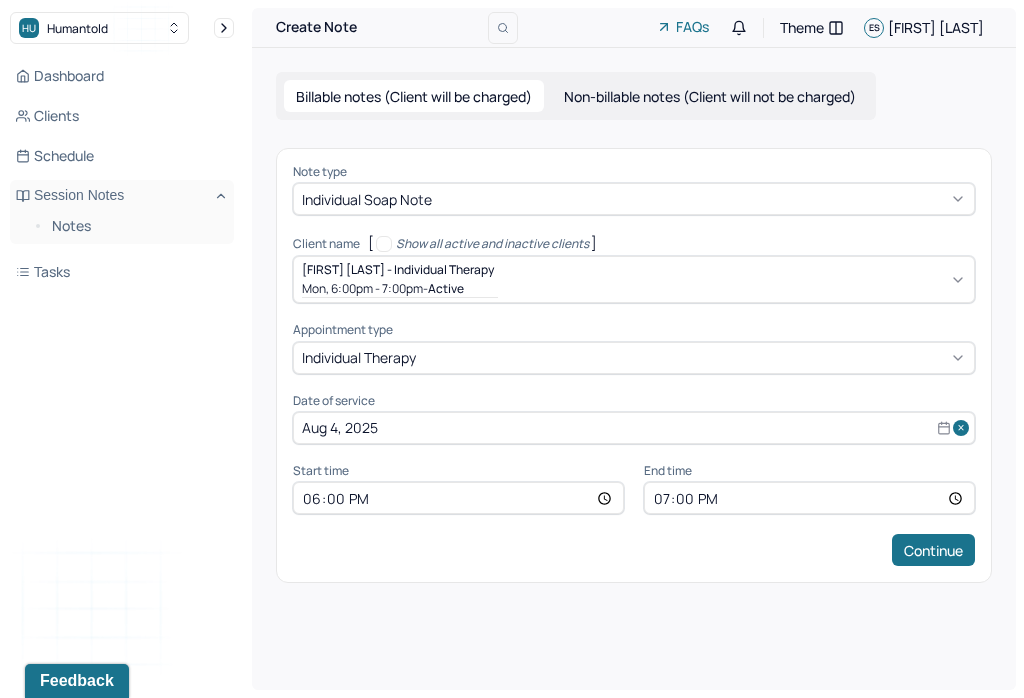 click on "19:00" at bounding box center [809, 498] 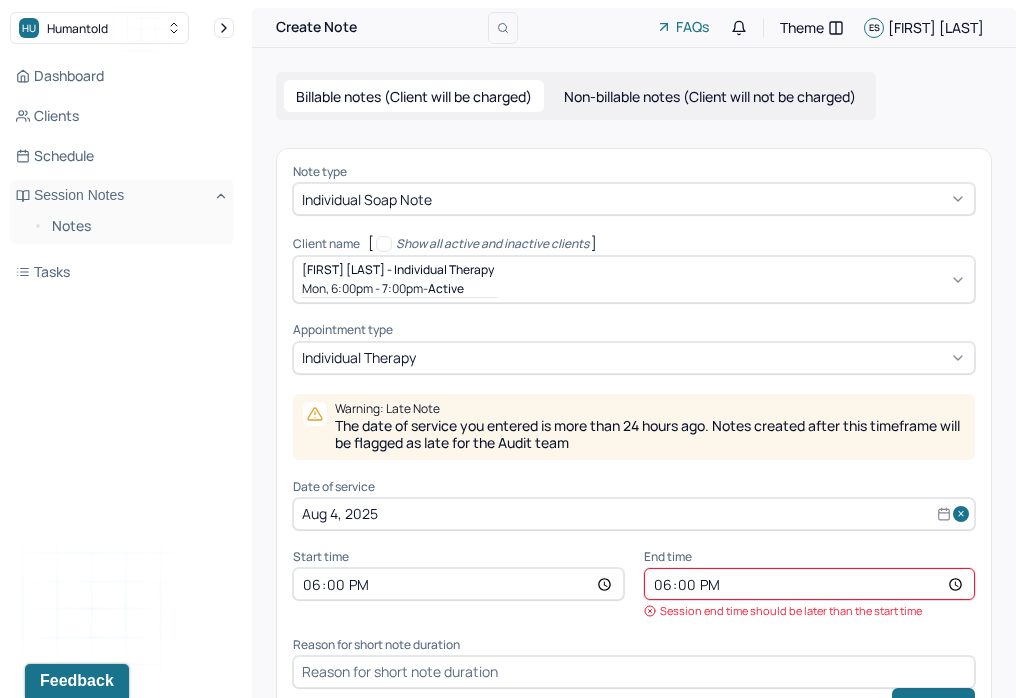 type on "18:55" 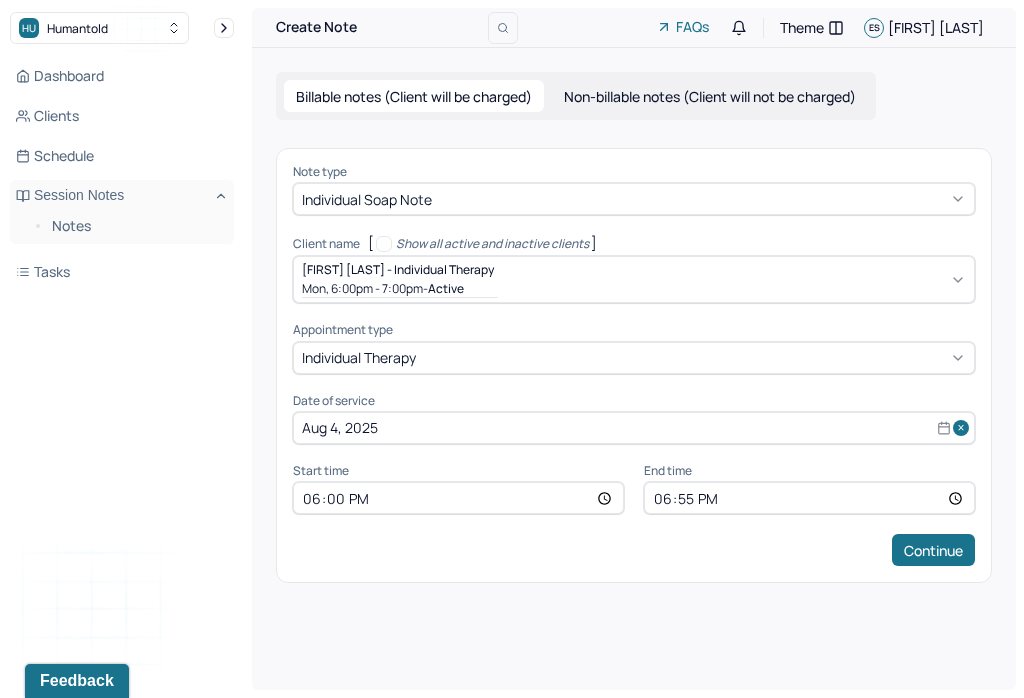 click on "Continue" at bounding box center [933, 550] 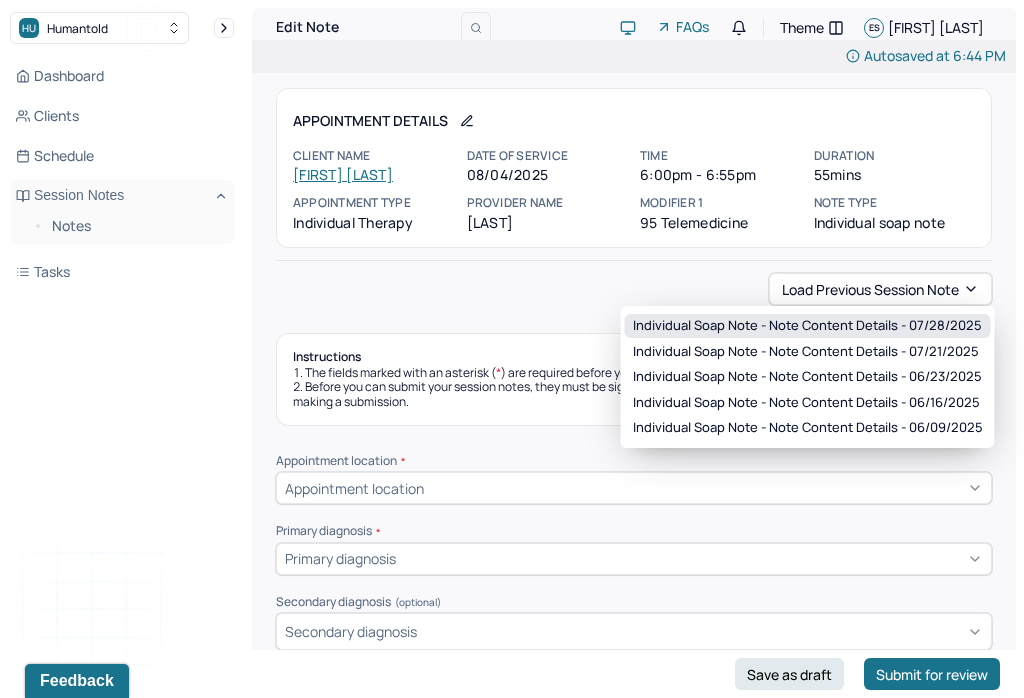 click on "Individual soap note   - Note content Details -   07/28/2025" at bounding box center (807, 326) 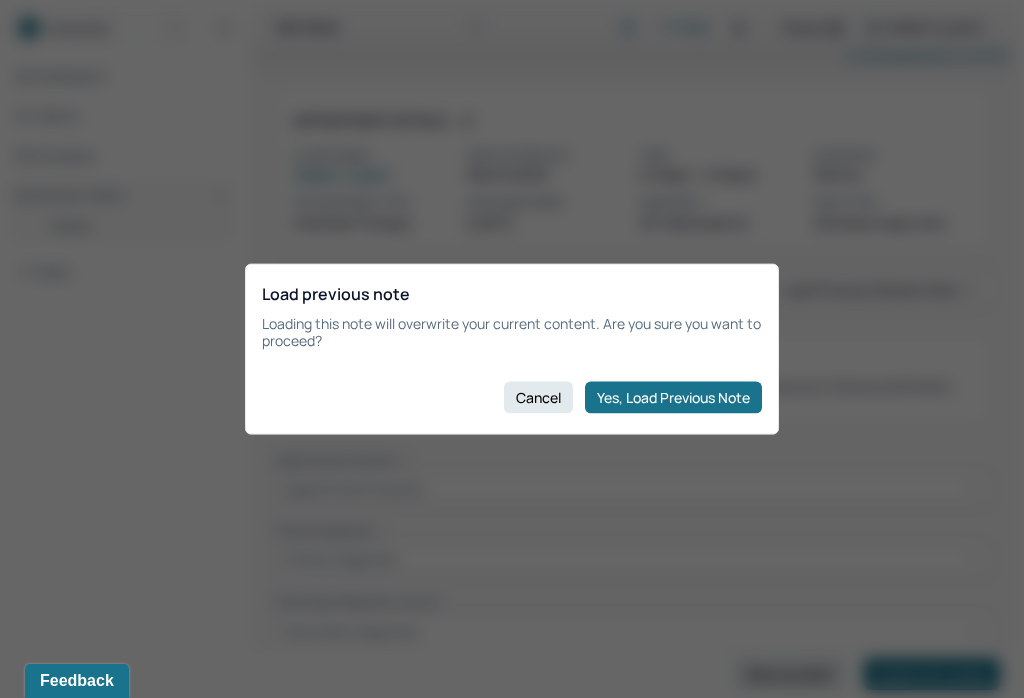 click on "Yes, Load Previous Note" at bounding box center (673, 397) 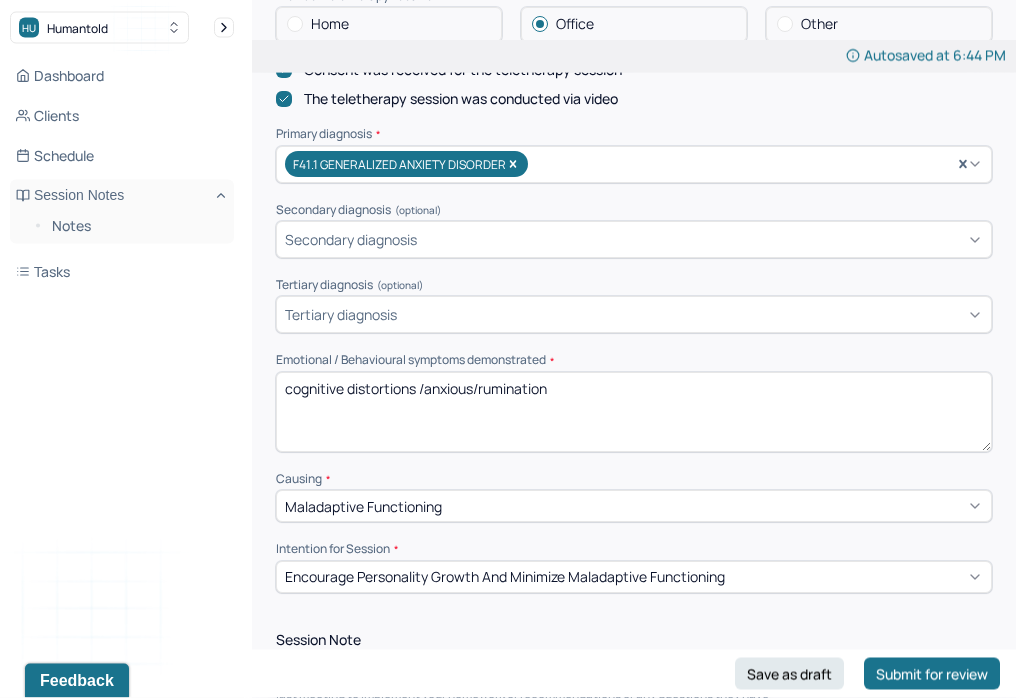 scroll, scrollTop: 612, scrollLeft: 0, axis: vertical 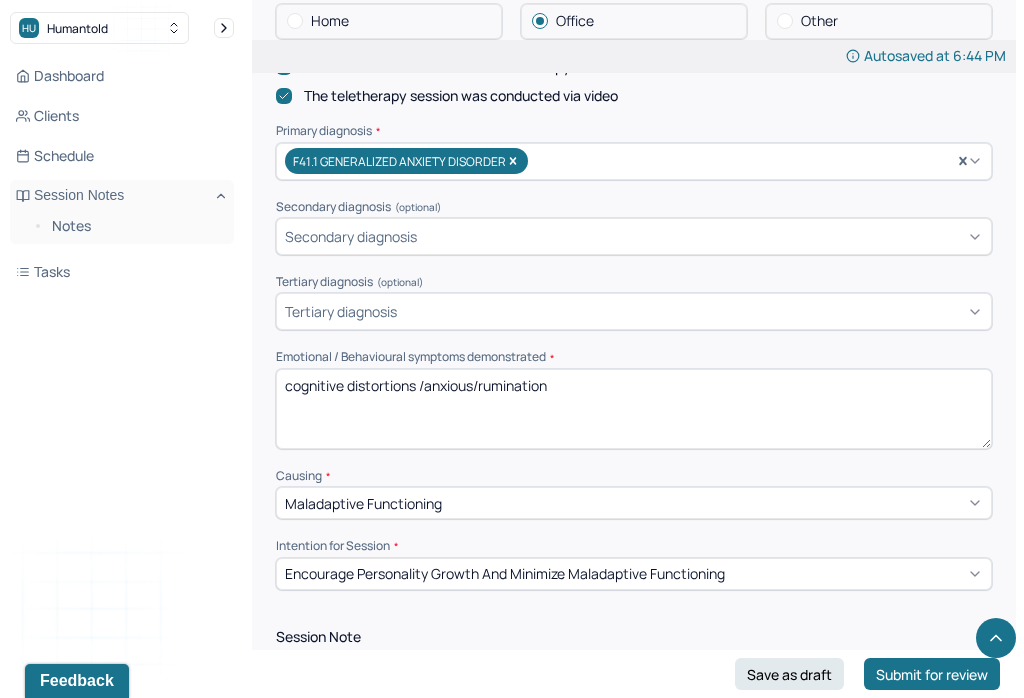 click on "cognitive distortions /anxious/rumination" at bounding box center (634, 409) 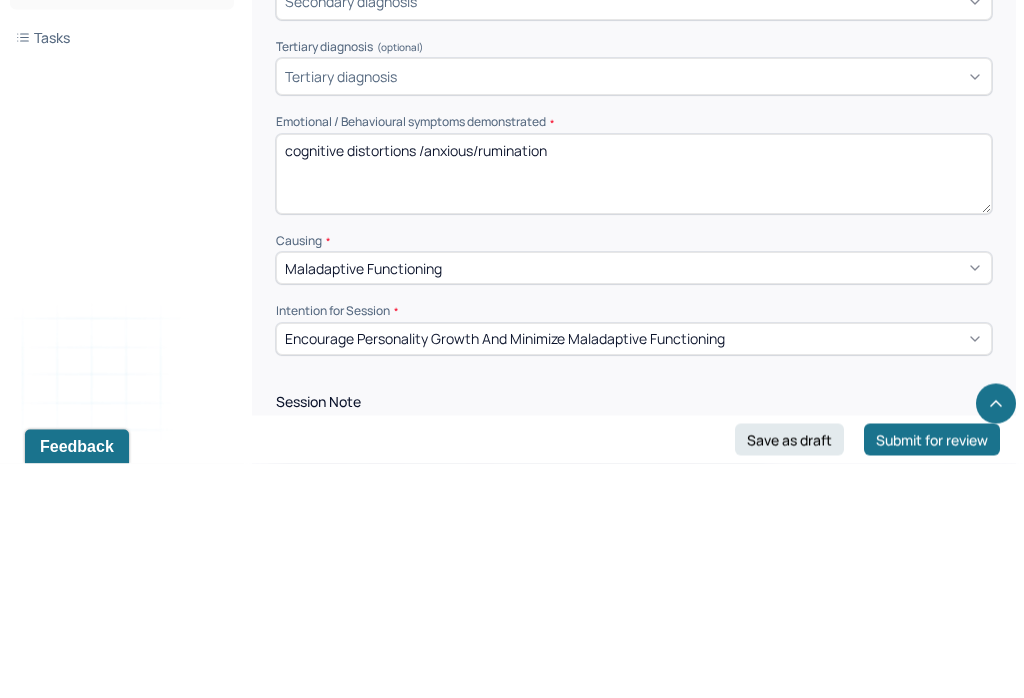 click on "cognitive distortions /anxious/rumination" at bounding box center [634, 409] 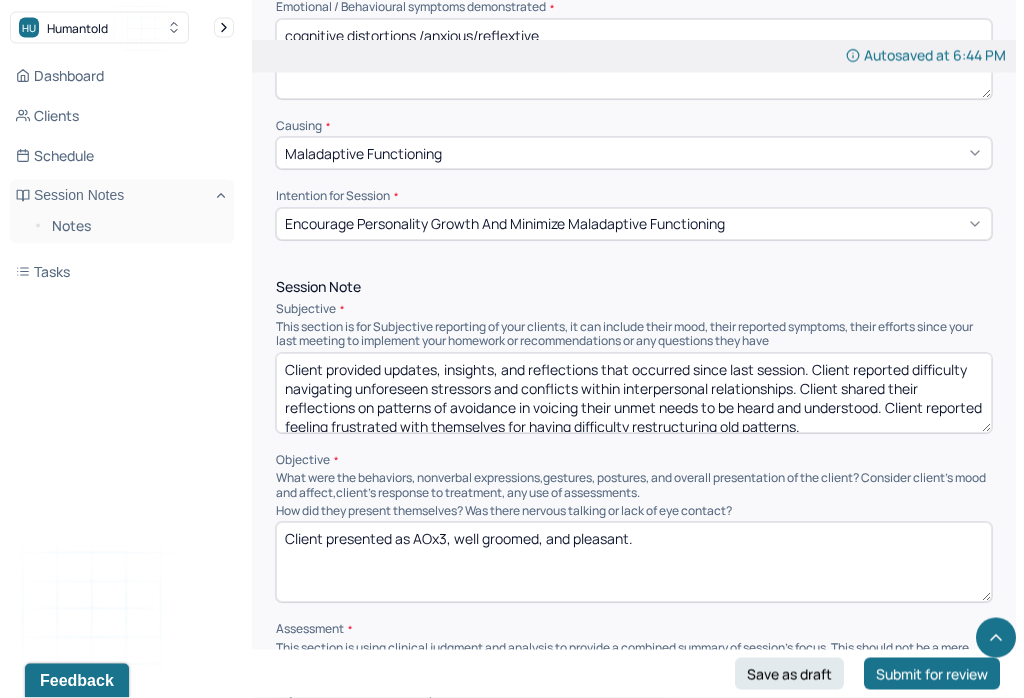 scroll, scrollTop: 972, scrollLeft: 0, axis: vertical 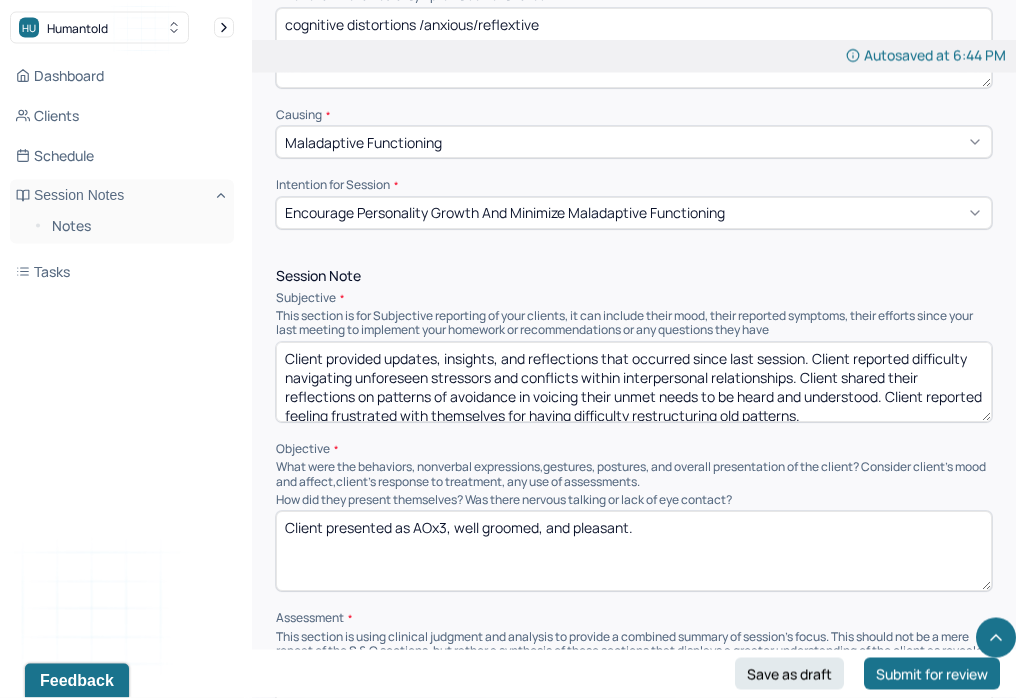 type on "cognitive distortions /anxious/reflextive" 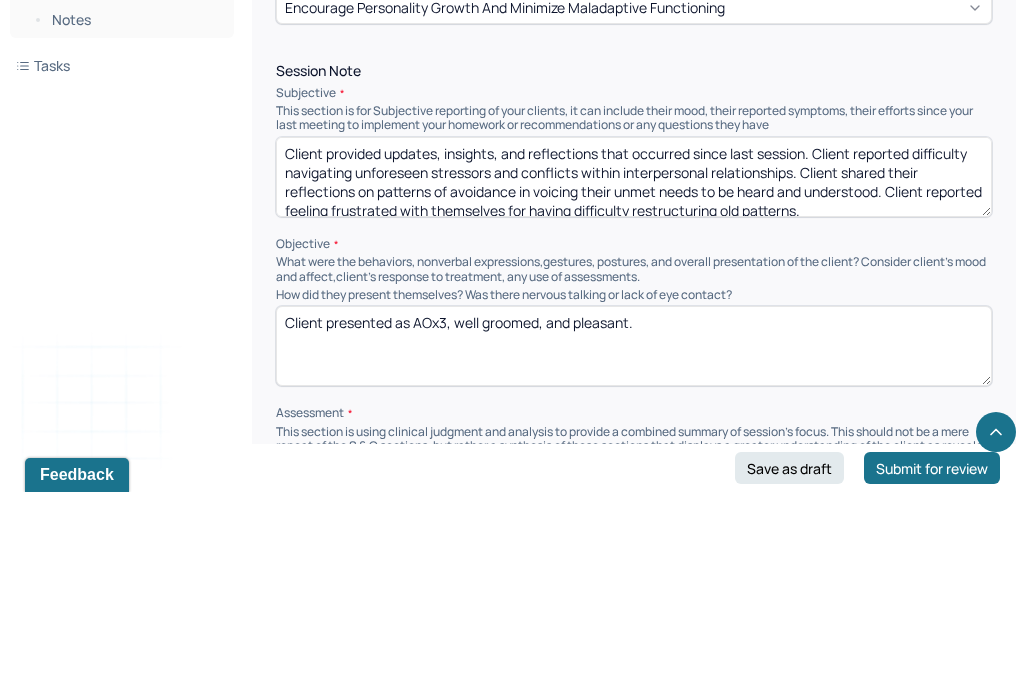 click on "Client provided updates, insights, and reflections that occurred since last session. Client reported difficulty navigating unforeseen stressors and conflicts within interpersonal relationships. Client shared their reflections on patterns of avoidance in voicing their unmet needs to be heard and understood. Client reported feeling frustrated with themselves for having difficulty restructuring old patterns." at bounding box center (634, 383) 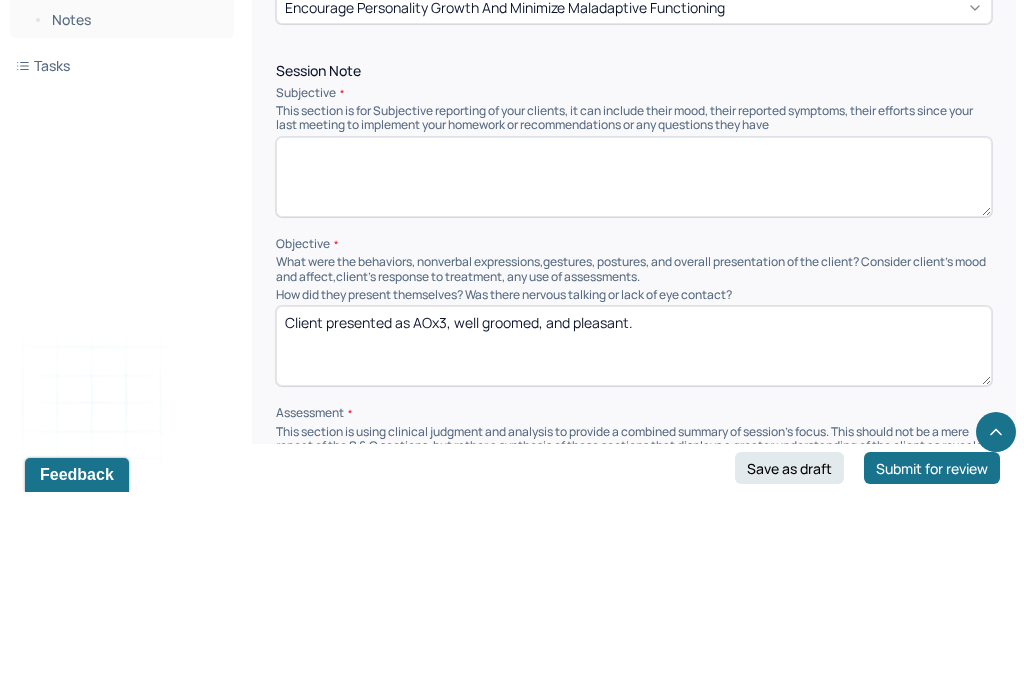 scroll, scrollTop: 1178, scrollLeft: 0, axis: vertical 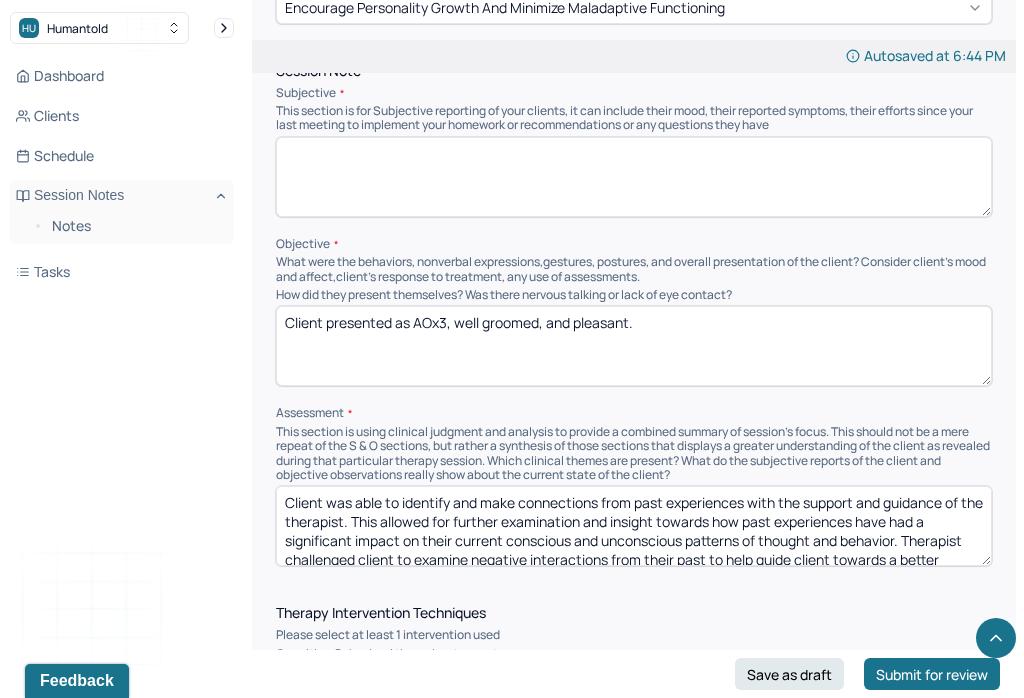 click on "HU Humantold Dashboard Clients Schedule Session Notes Notes Tasks ES [FIRST] [LAST] provider Logout Edit Note FAQs Theme ES [FIRST] [LAST] Autosaved at [TIME] Appointment Details Client name [FIRST] [LAST] Date of service [DATE] Time [TIME] - [TIME] Duration 55mins Appointment type individual therapy Provider name [LAST] Modifier 1 95 Telemedicine Note type Individual soap note Load previous session note Instructions The fields marked with an asterisk ( * ) are required before you can submit your notes. Before you can submit your session notes, they must be signed. You have the option to save your notes as a draft before making a submission. Appointment location * Teletherapy Client Teletherapy Location here Home Office Other Provider Teletherapy Location Home Office Other Consent was received for the teletherapy session The teletherapy session was conducted via video Primary diagnosis * F41.1 GENERALIZED ANXIETY DISORDER (optional) * *" at bounding box center [512, 715] 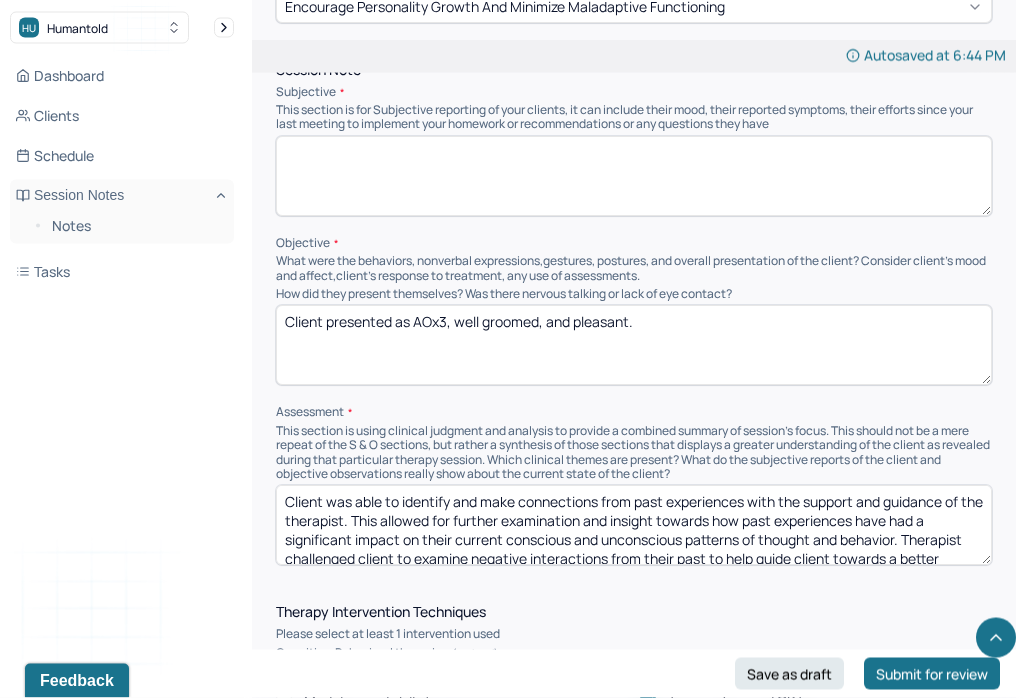 click at bounding box center (634, 177) 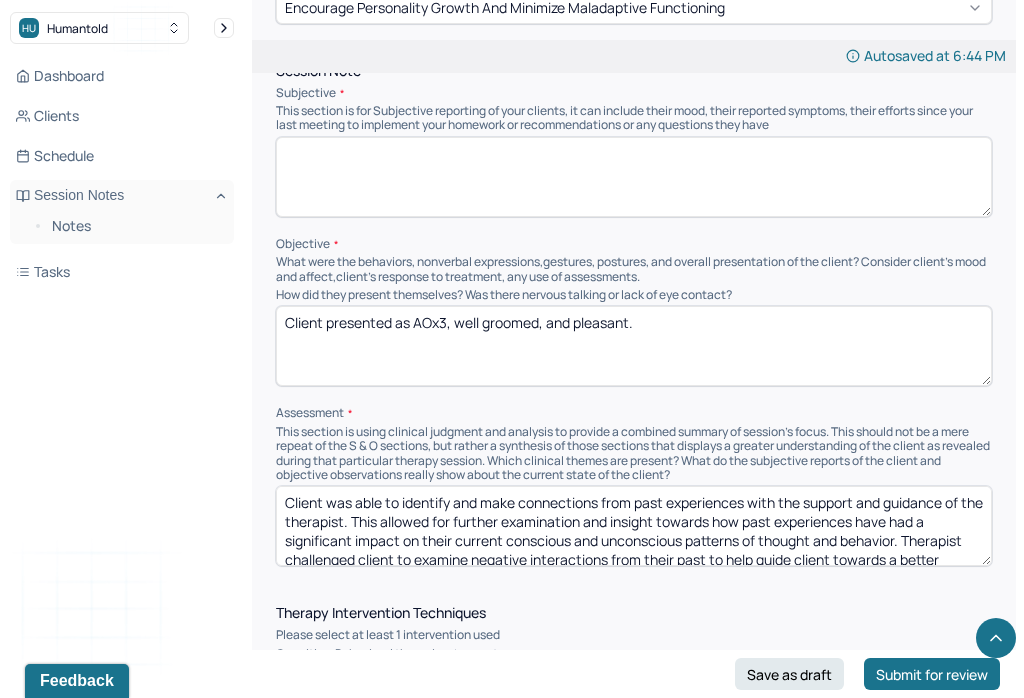 click at bounding box center (634, 177) 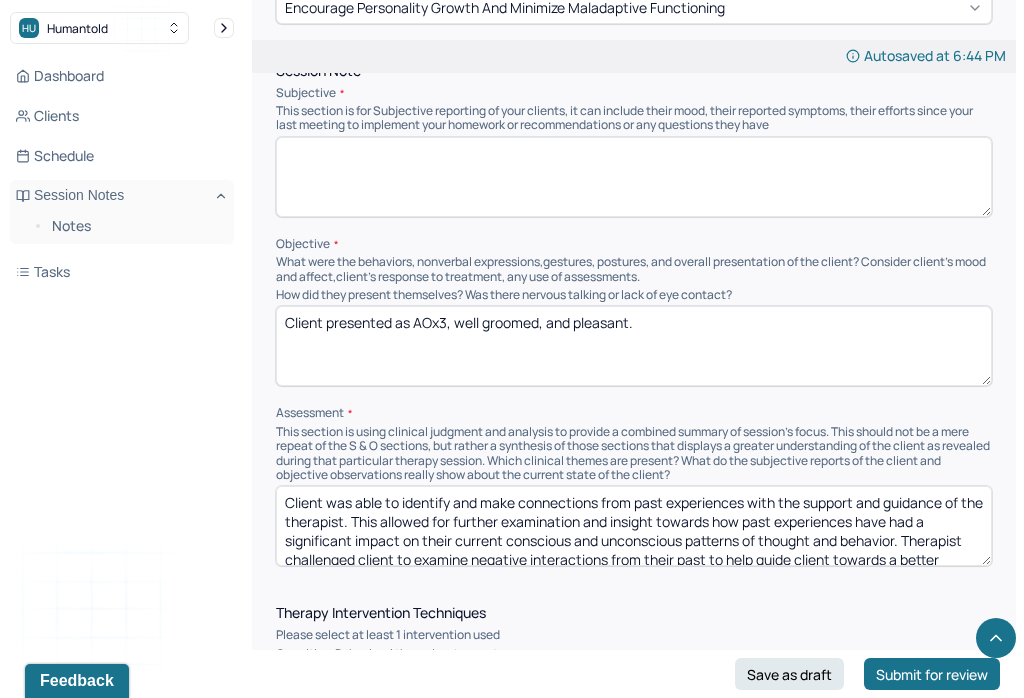 paste on "* Client disclosed ways in which they applied therapeutic tools that were learned and reviewed from last session. Client identified anxious and preoccupied thoughts about interpersonal dynamics and interactions they have experienced since last session. Client articulated that their anxious and preoccupied thoughts often creates obstacles in challenging cognitive distortions." 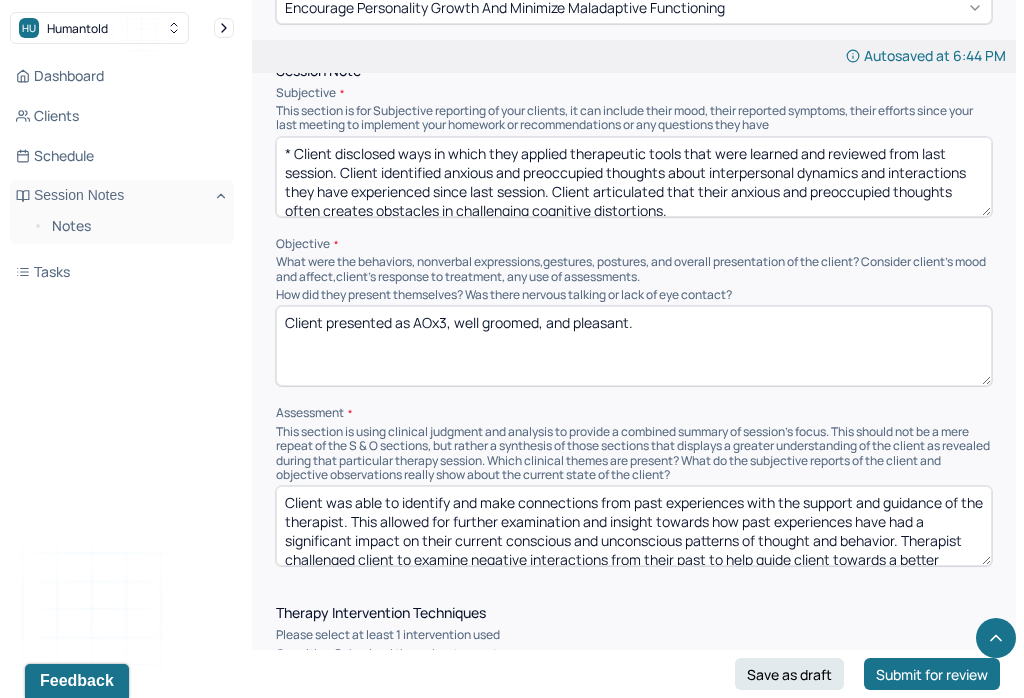 scroll, scrollTop: 8, scrollLeft: 0, axis: vertical 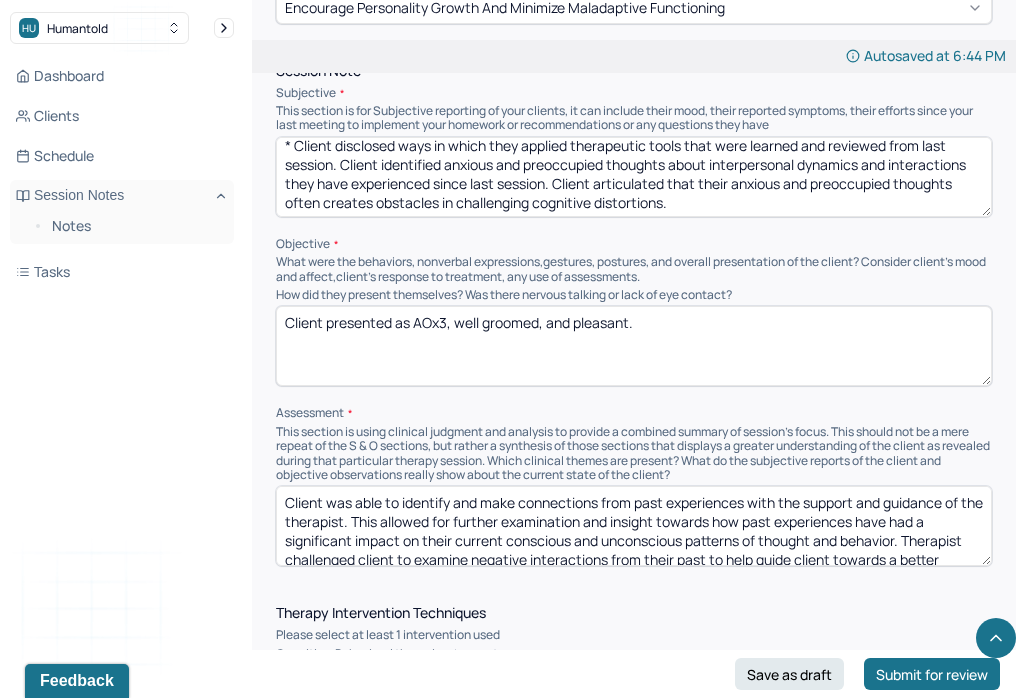 click on "* Client disclosed ways in which they applied therapeutic tools that were learned and reviewed from last session. Client identified anxious and preoccupied thoughts about interpersonal dynamics and interactions they have experienced since last session. Client articulated that their anxious and preoccupied thoughts often creates obstacles in challenging cognitive distortions." at bounding box center (634, 177) 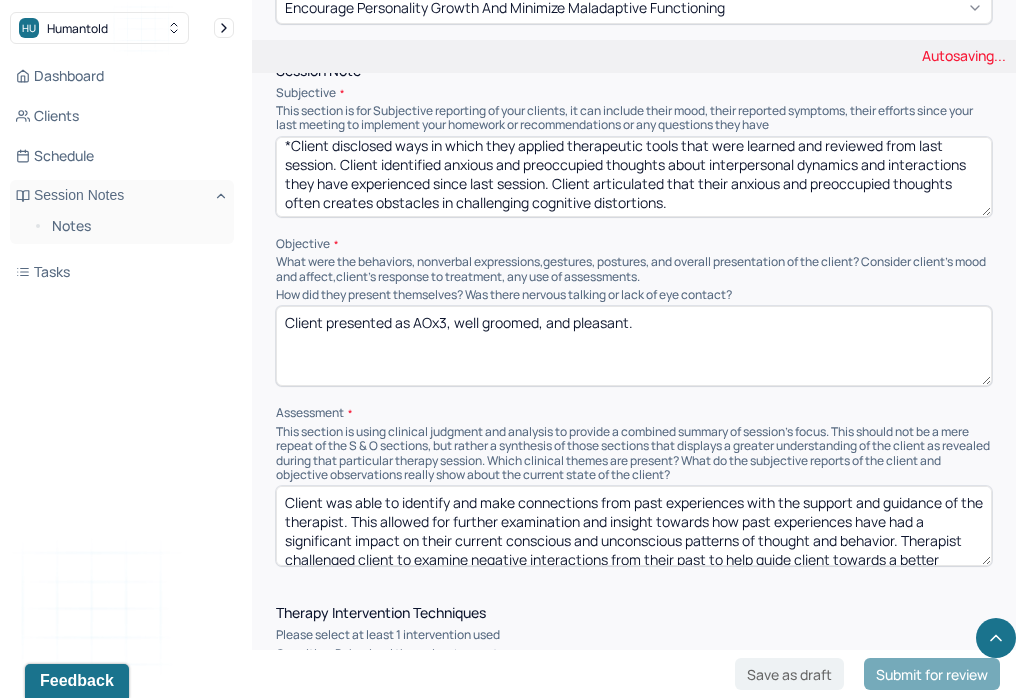 scroll, scrollTop: 5, scrollLeft: 0, axis: vertical 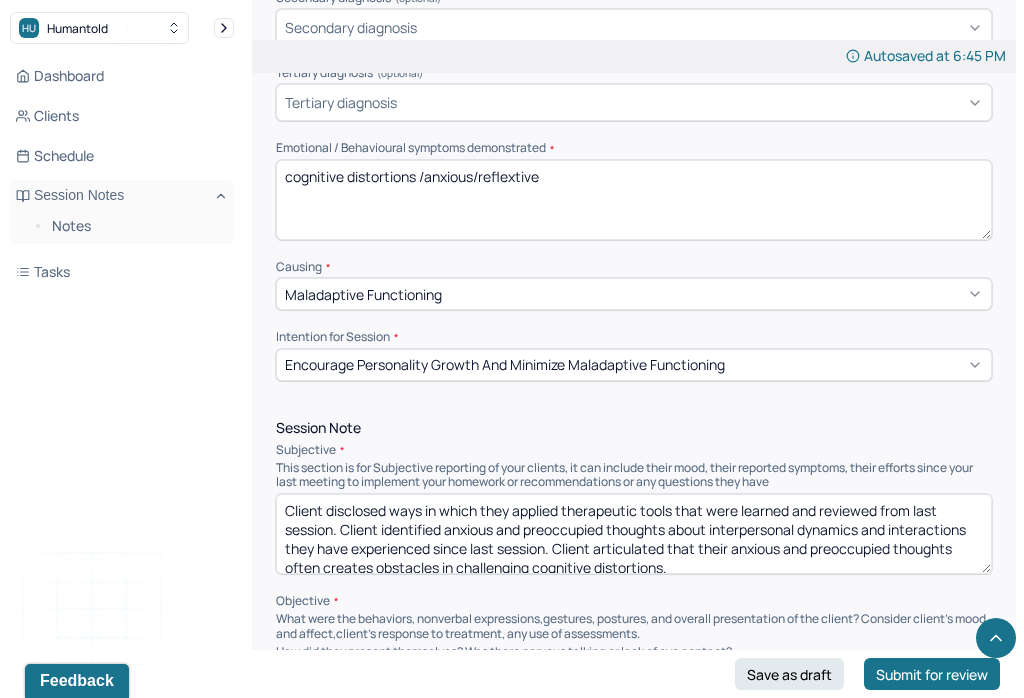 type on "Client disclosed ways in which they applied therapeutic tools that were learned and reviewed from last session. Client identified anxious and preoccupied thoughts about interpersonal dynamics and interactions they have experienced since last session. Client articulated that their anxious and preoccupied thoughts often creates obstacles in challenging cognitive distortions." 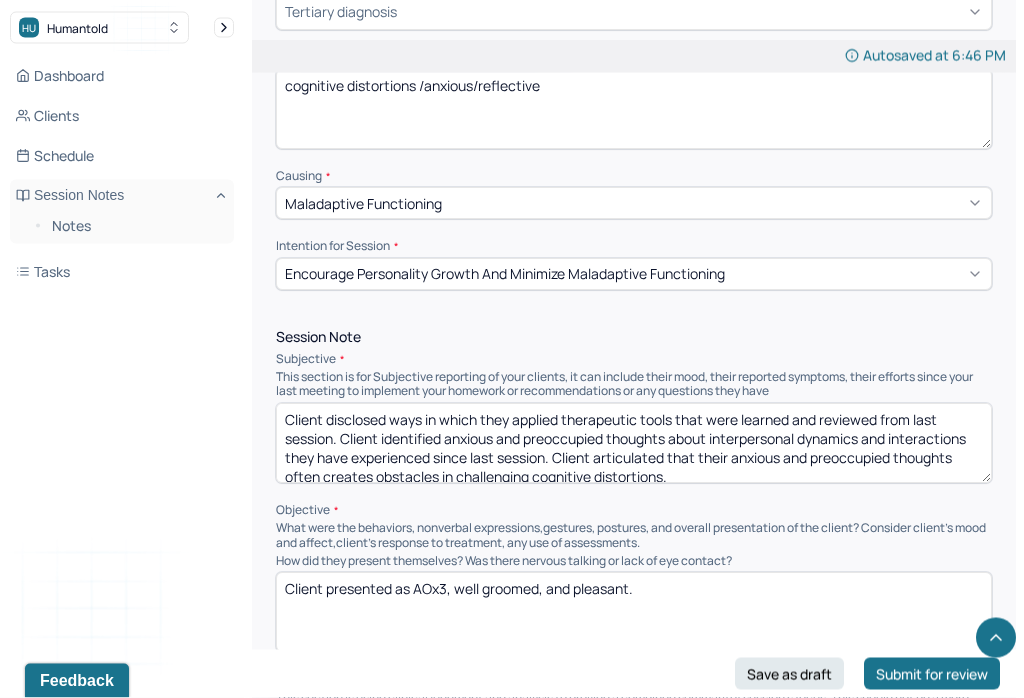 scroll, scrollTop: 912, scrollLeft: 0, axis: vertical 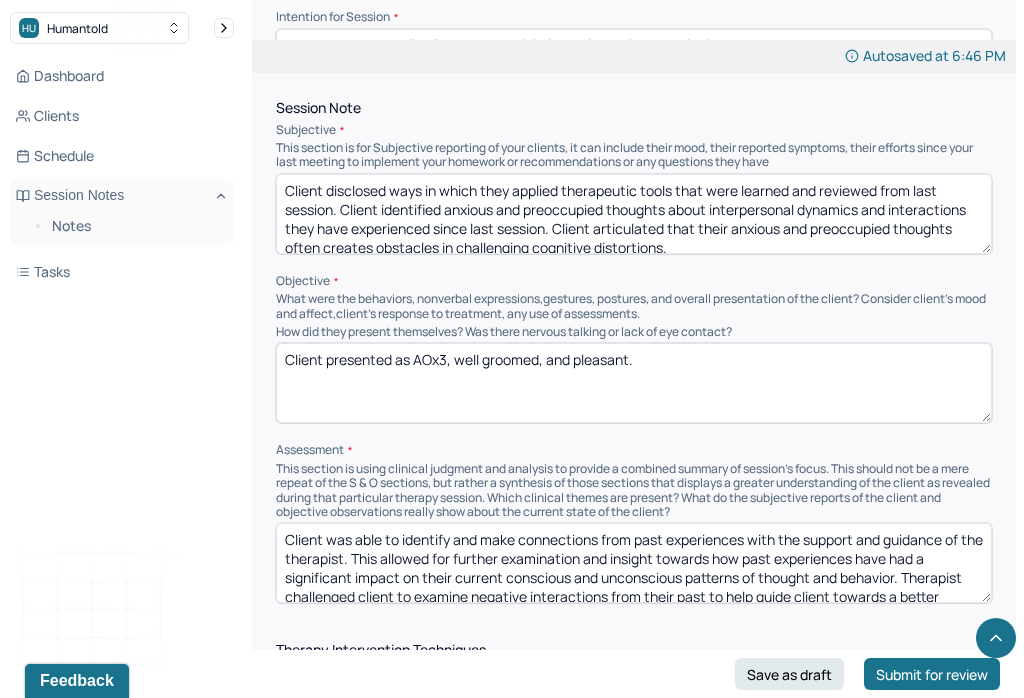 type on "cognitive distortions /anxious/reflective" 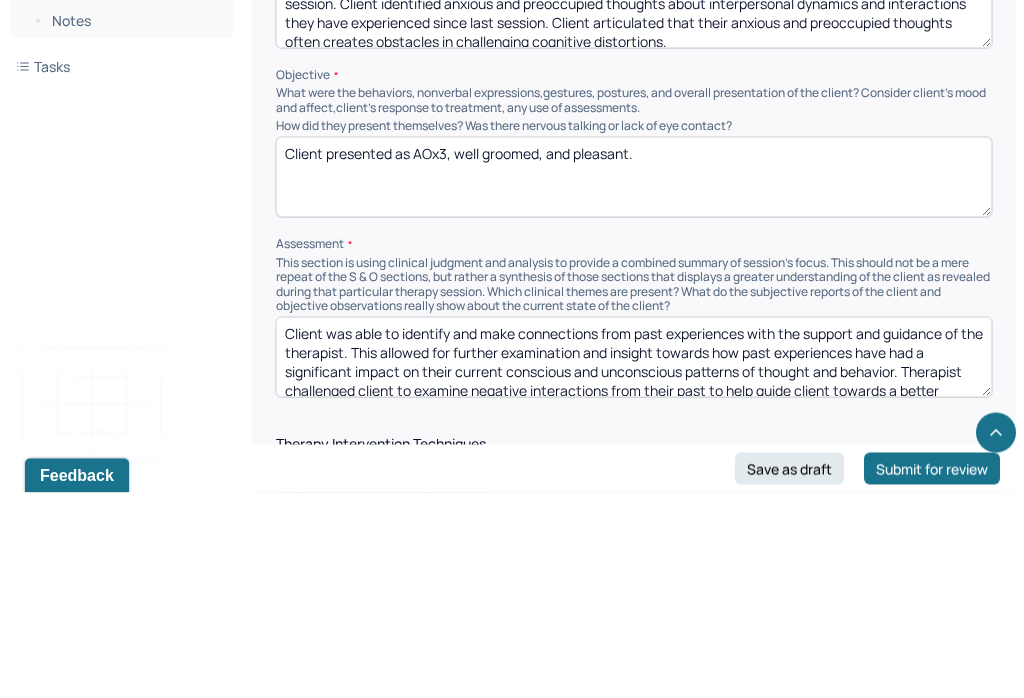 click on "Client presented as AOx3, well groomed, and pleasant." at bounding box center [634, 383] 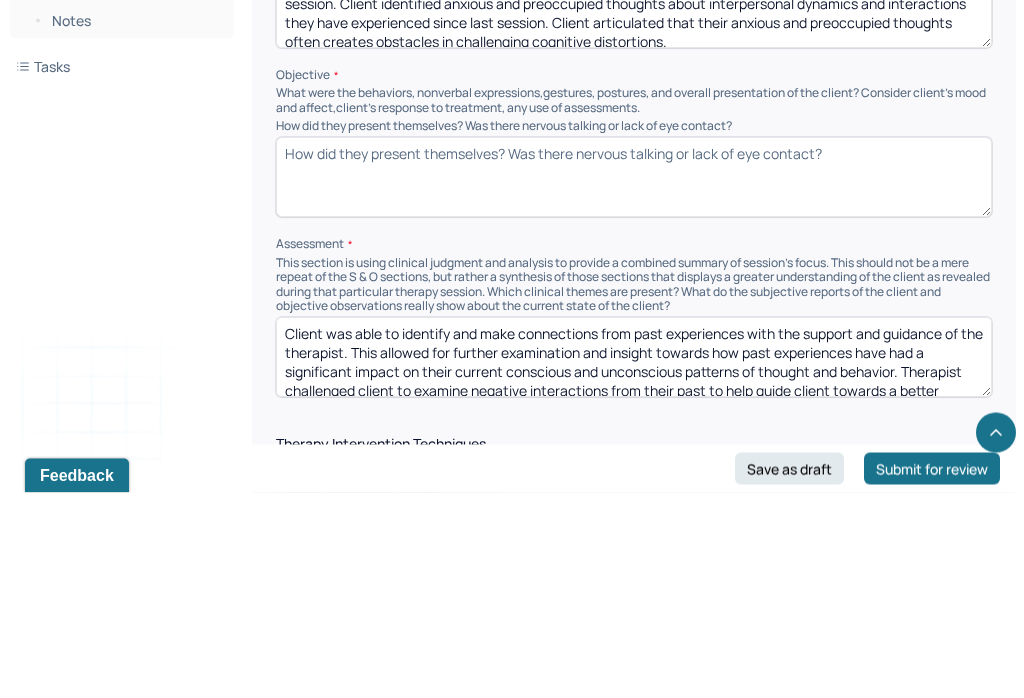 click on "Client presented as AOx3, well groomed, and pleasant." at bounding box center (634, 383) 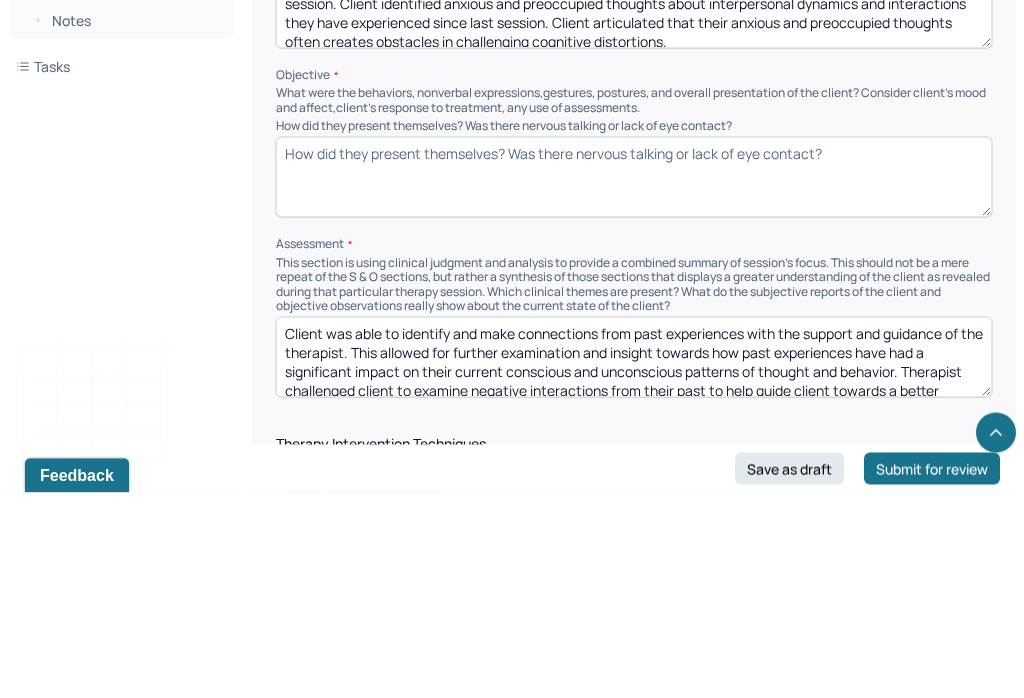 paste on "* Client presented as AOx3, well groomed, and pleasant. Client demonstrated the capacity for challenging their cognitive distortions and ability to identify/explore emotions with the support and guidance of the therapist. Client embraced the presence of reflective listening and unconditional positive regard provided by the therapist." 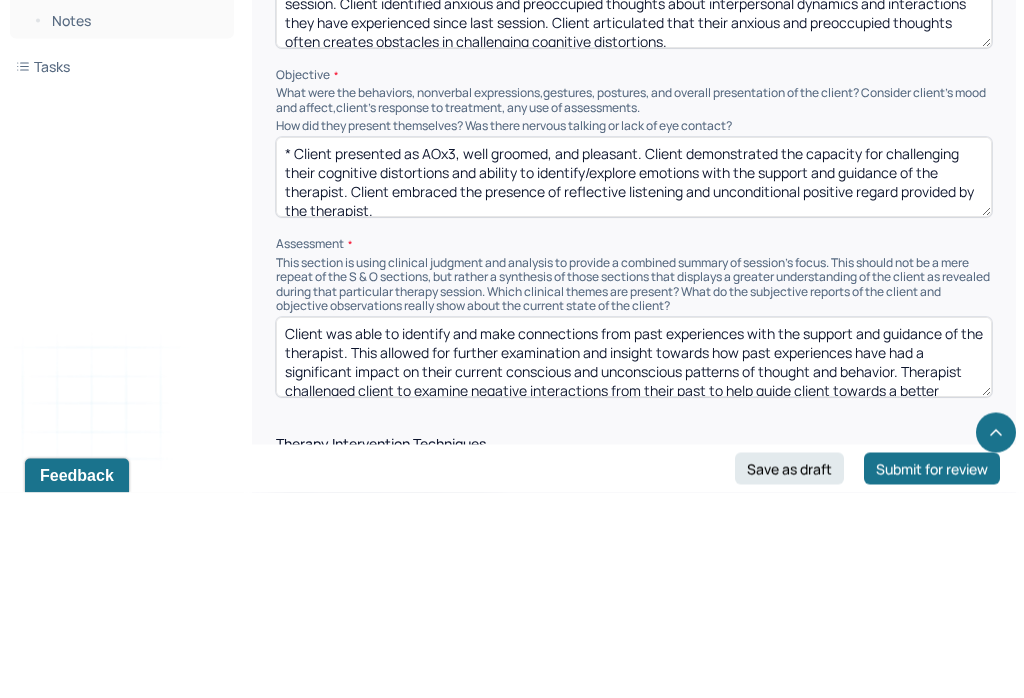 scroll, scrollTop: 0, scrollLeft: 0, axis: both 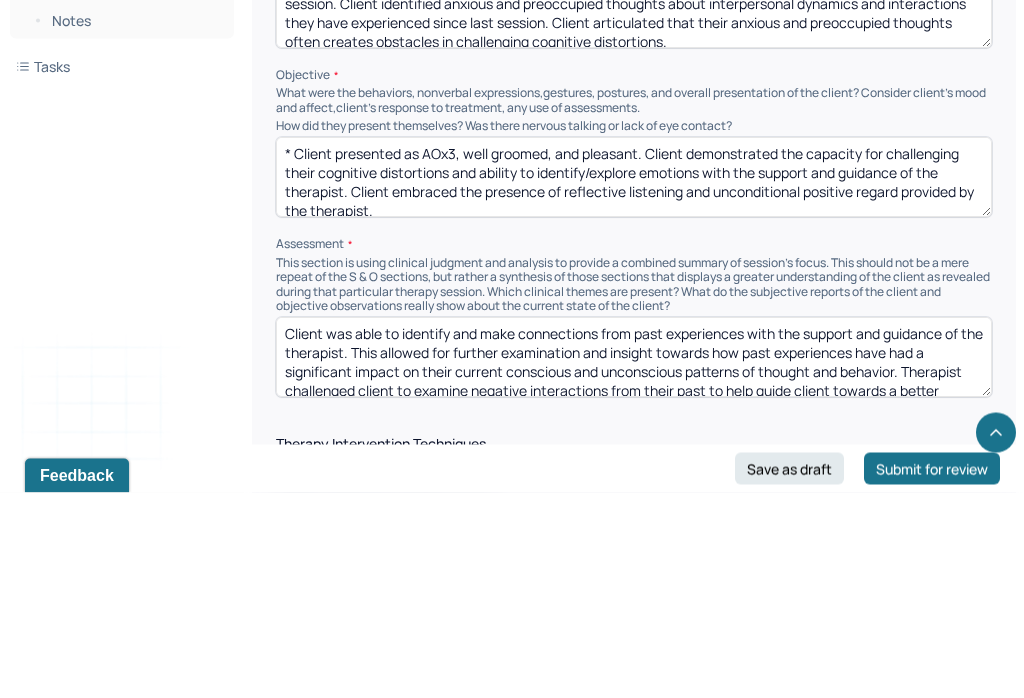 click on "* Client presented as AOx3, well groomed, and pleasant. Client demonstrated the capacity for challenging their cognitive distortions and ability to identify/explore emotions with the support and guidance of the therapist. Client embraced the presence of reflective listening and unconditional positive regard provided by the therapist." at bounding box center (634, 383) 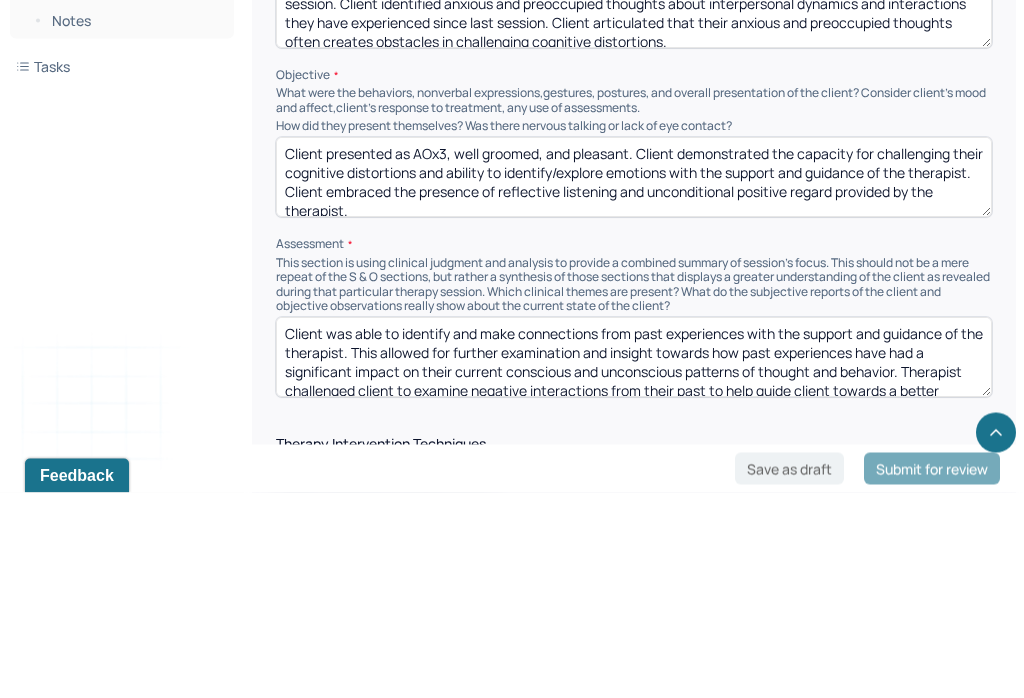 scroll, scrollTop: 1347, scrollLeft: 0, axis: vertical 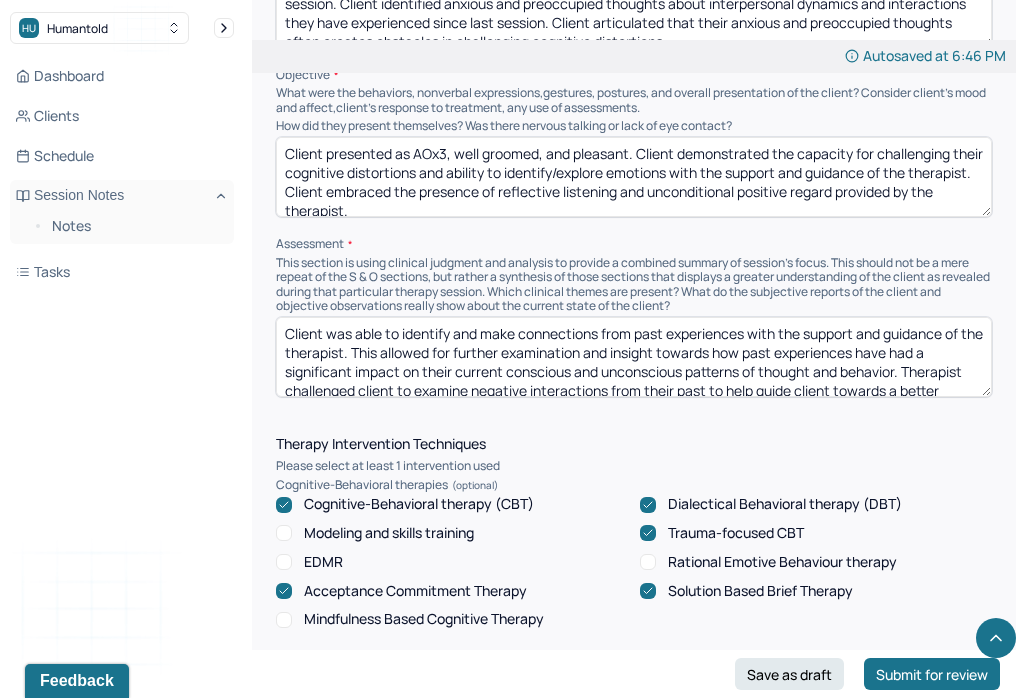 type on "Client presented as AOx3, well groomed, and pleasant. Client demonstrated the capacity for challenging their cognitive distortions and ability to identify/explore emotions with the support and guidance of the therapist. Client embraced the presence of reflective listening and unconditional positive regard provided by the therapist." 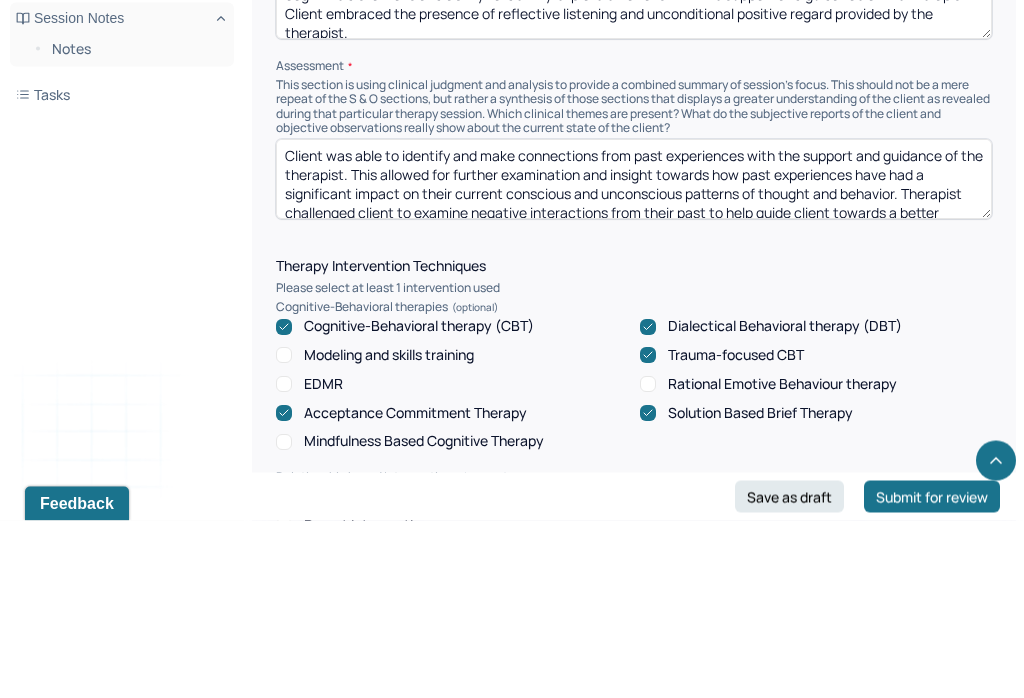 click on "Client was able to identify and make connections from past experiences with the support and guidance of the therapist. This allowed for further examination and insight towards how past experiences have had a significant impact on their current conscious and unconscious patterns of thought and behavior. Therapist challenged client to examine negative interactions from their past to help guide client towards a better understanding of their emotional landscape. Therapist and client collaborated on developing strategies to navigate times of change, stress, or uncertainty." at bounding box center [634, 357] 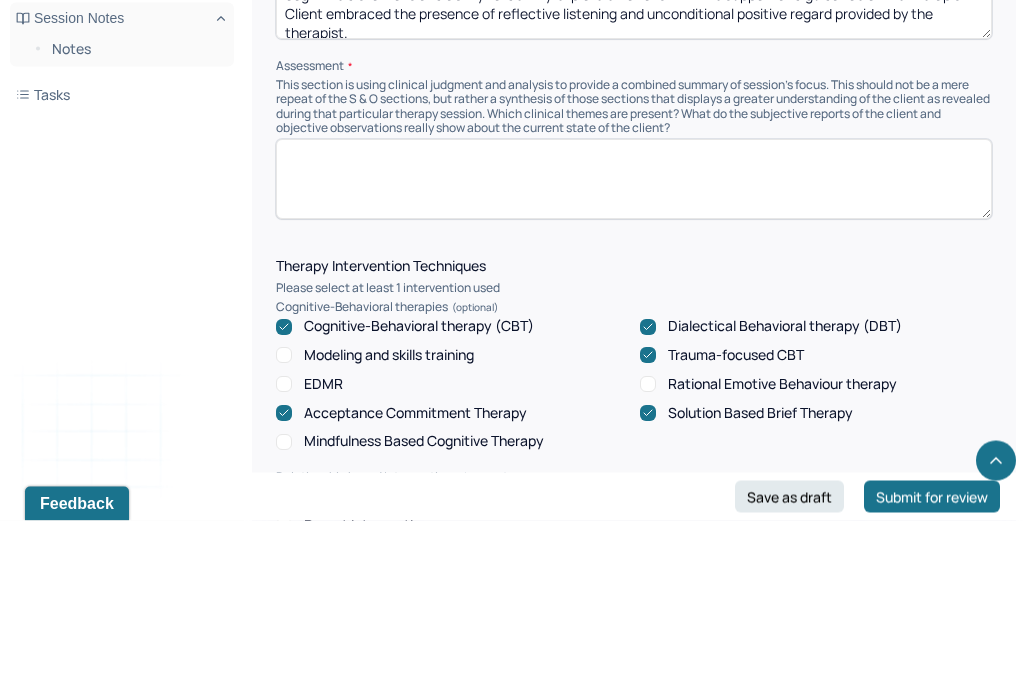 click on "Client was able to identify and make connections from past experiences with the support and guidance of the therapist. This allowed for further examination and insight towards how past experiences have had a significant impact on their current conscious and unconscious patterns of thought and behavior. Therapist challenged client to examine negative interactions from their past to help guide client towards a better understanding of their emotional landscape. Therapist and client collaborated on developing strategies to navigate times of change, stress, or uncertainty." at bounding box center (634, 357) 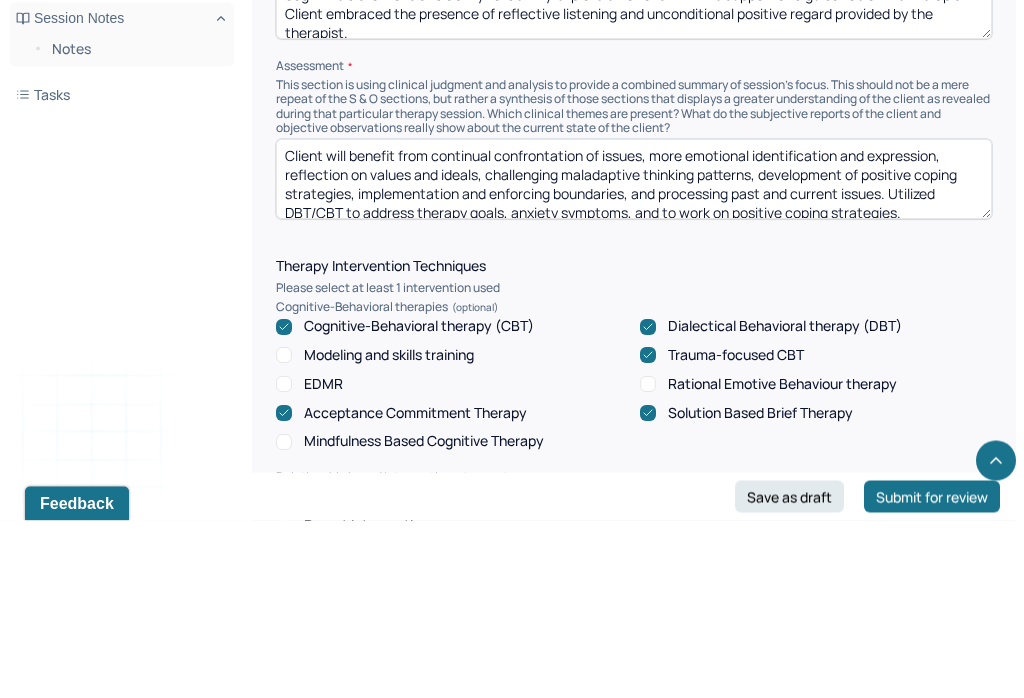 scroll, scrollTop: 8, scrollLeft: 0, axis: vertical 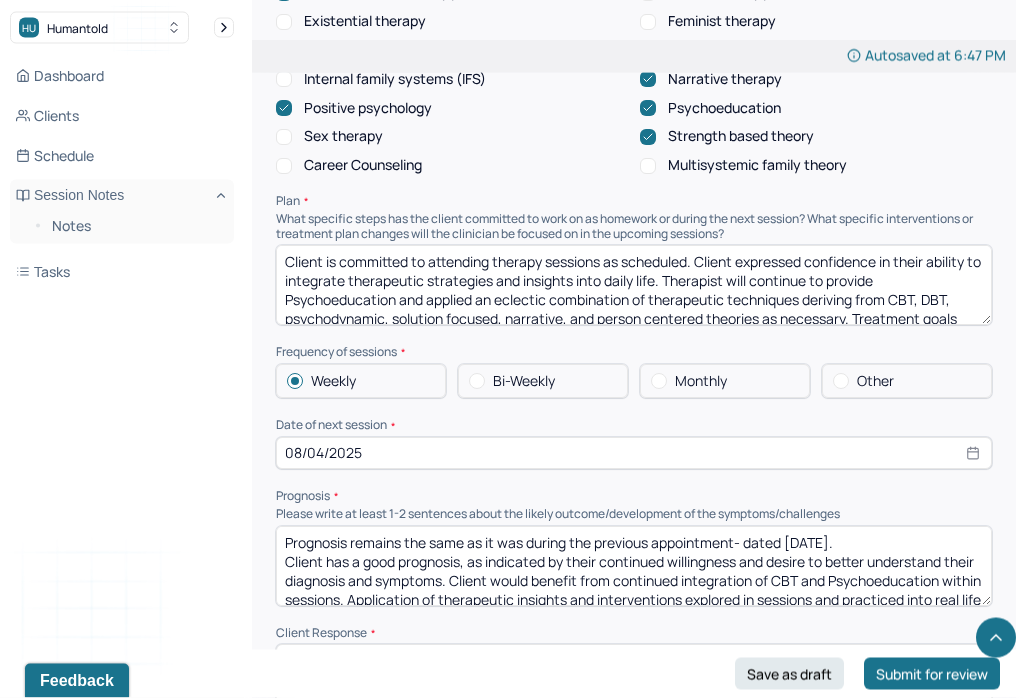 type on "Client will benefit from continual confrontation of issues, more emotional identification and expression, reflection on values and ideals, challenging maladaptive thinking patterns, development of positive coping strategies, implementation and enforcing boundaries, and processing past and current issues. Utilized DBT/CBT to address therapy goals, anxiety symptoms, and to work on positive coping strategies." 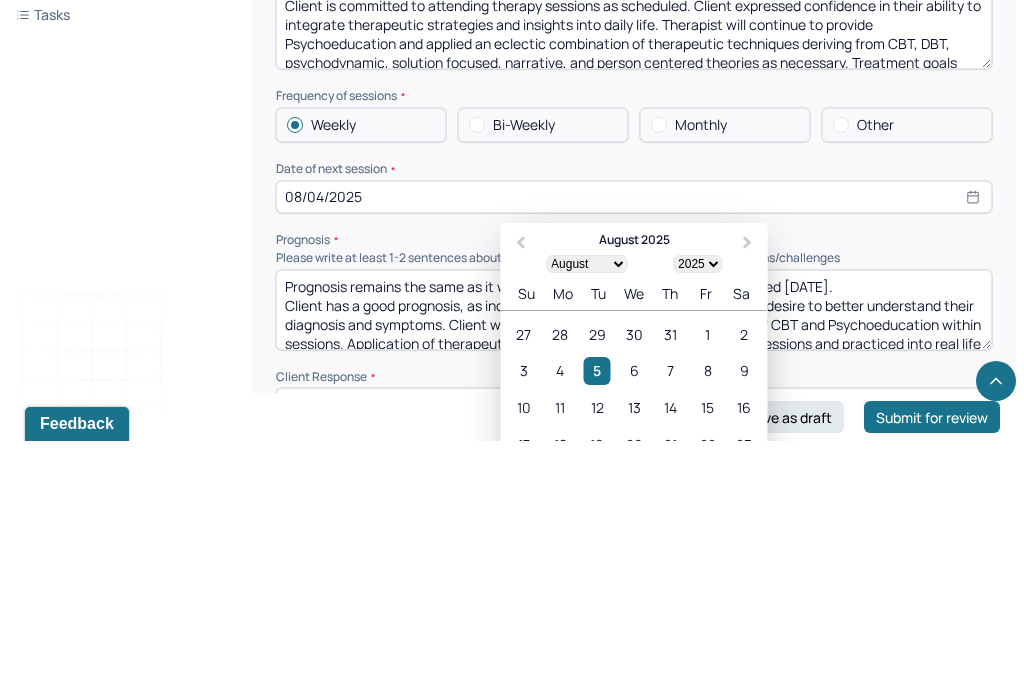 scroll, scrollTop: 2370, scrollLeft: 0, axis: vertical 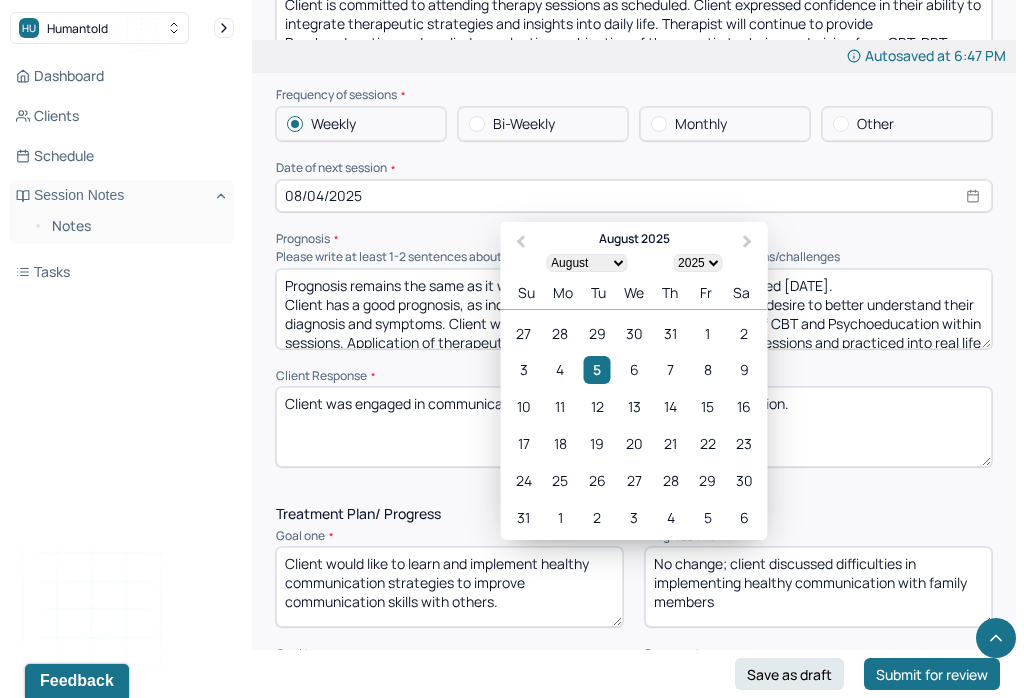 click on "11" at bounding box center (560, 406) 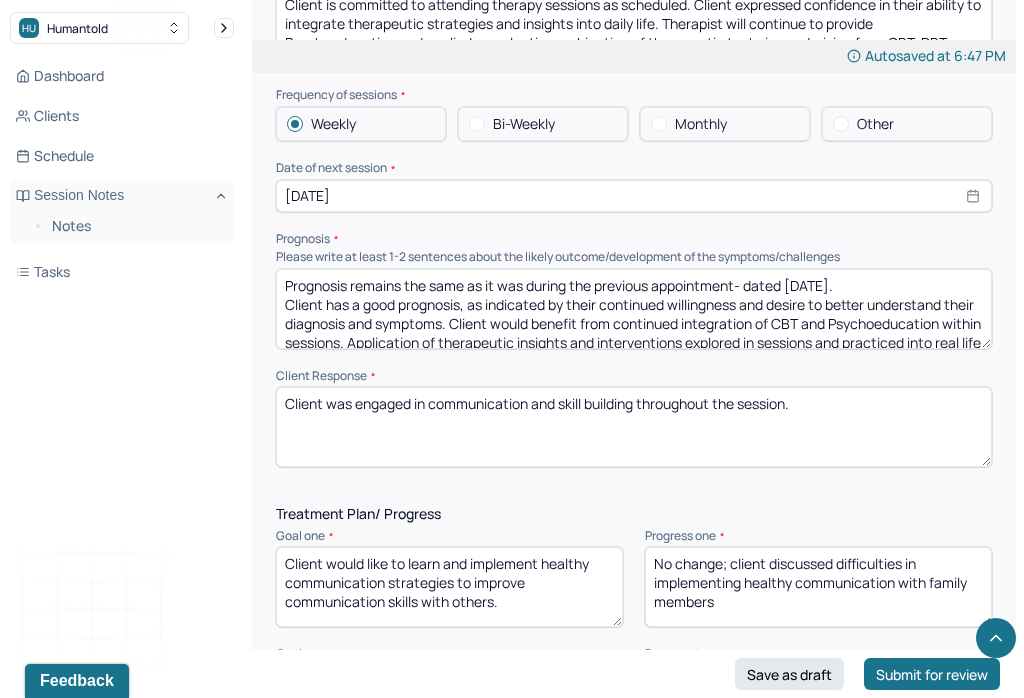 click on "Prognosis remains the same as it was during the previous appointment- dated [DATE].
Client has a good prognosis, as indicated by their continued willingness and desire to better understand their diagnosis and symptoms. Client would benefit from continued integration of CBT and Psychoeducation within sessions. Application of therapeutic insights and interventions explored in sessions and practiced into real life situations can enhance client’s understanding of factors that often yield maladaptive responses as well as their ability to exercise symptom management." at bounding box center (634, 309) 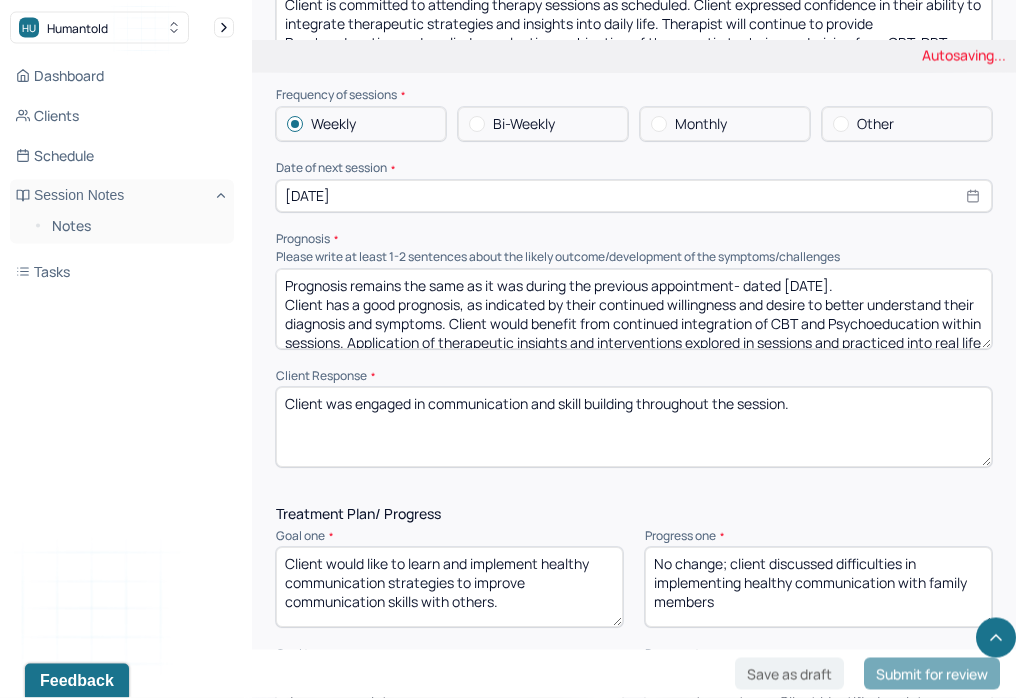 scroll, scrollTop: 2370, scrollLeft: 0, axis: vertical 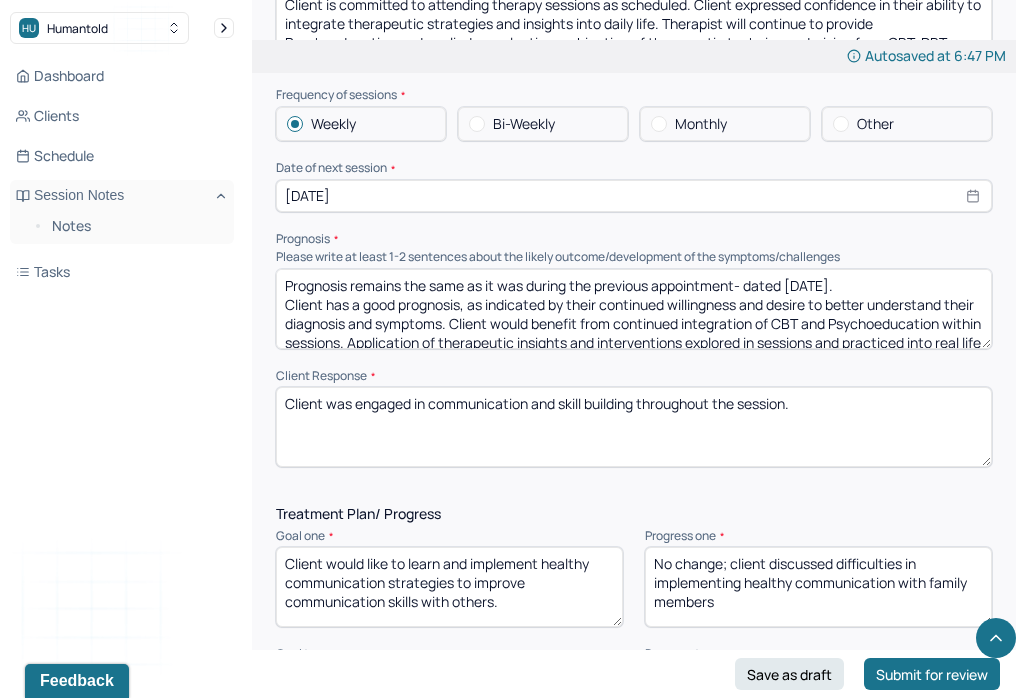 type on "Prognosis remains the same as it was during the previous appointment- dated [DATE].
Client has a good prognosis, as indicated by their continued willingness and desire to better understand their diagnosis and symptoms. Client would benefit from continued integration of CBT and Psychoeducation within sessions. Application of therapeutic insights and interventions explored in sessions and practiced into real life situations can enhance client’s understanding of factors that often yield maladaptive responses as well as their ability to exercise symptom management." 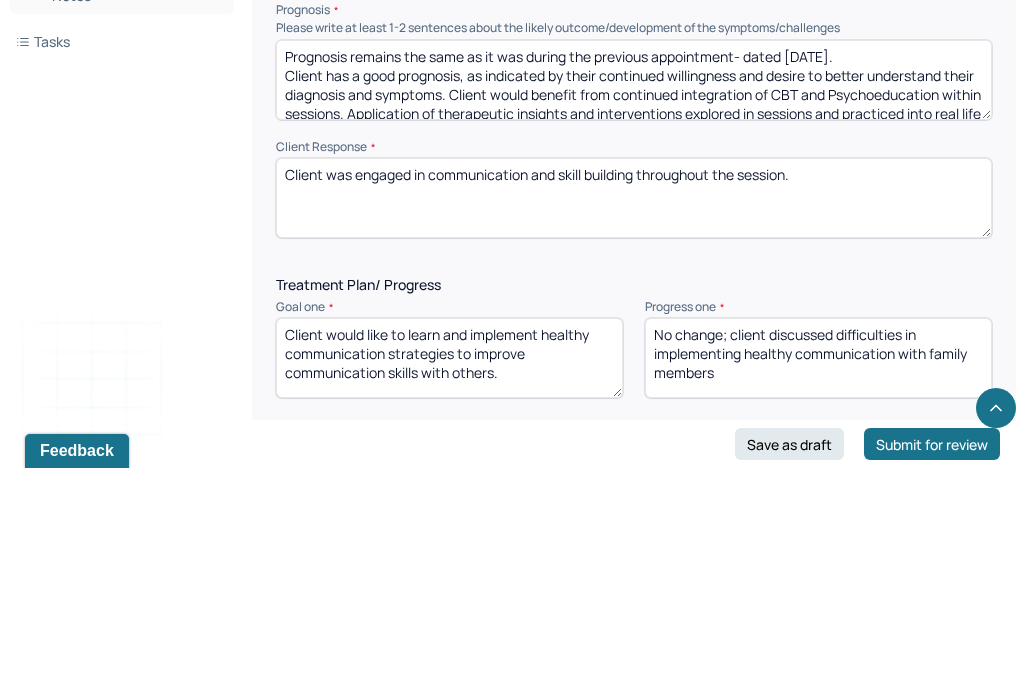 scroll, scrollTop: 2599, scrollLeft: 0, axis: vertical 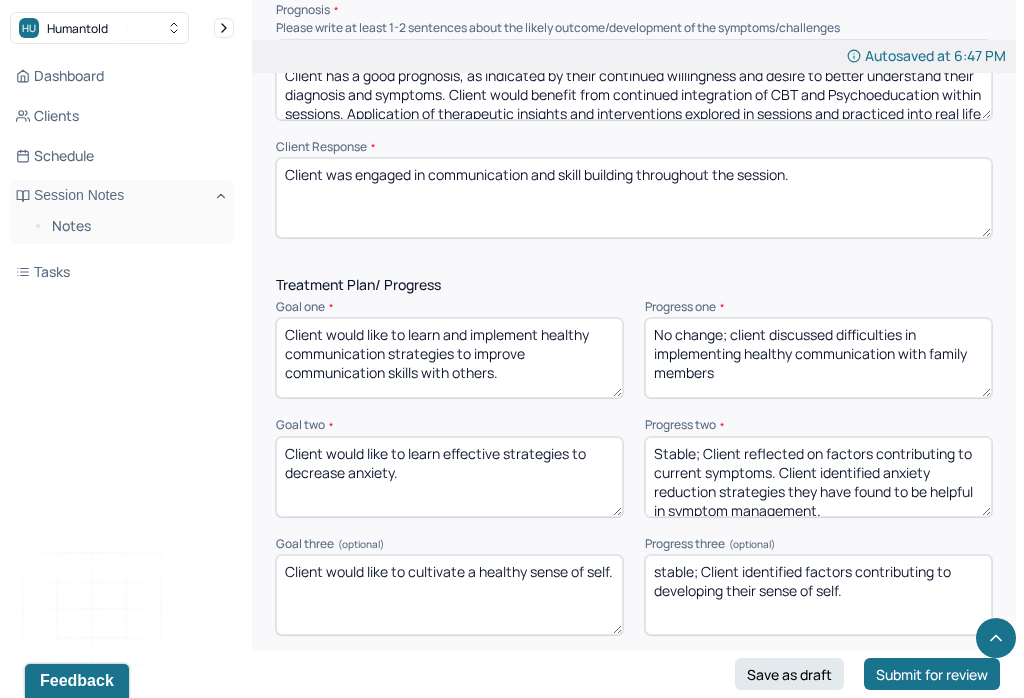 click on "HU Humantold Dashboard Clients Schedule Session Notes Notes Tasks ES [FIRST] [LAST] provider Logout Edit Note FAQs Theme ES [FIRST] [LAST] Autosaved at [TIME] Appointment Details Client name [FIRST] [LAST] Date of service [DATE] Time [TIME] - [TIME] Duration 55mins Appointment type individual therapy Provider name [LAST] Modifier 1 95 Telemedicine Note type Individual soap note Load previous session note Instructions The fields marked with an asterisk ( * ) are required before you can submit your notes. Before you can submit your session notes, they must be signed. You have the option to save your notes as a draft before making a submission. Appointment location * Teletherapy Client Teletherapy Location here Home Office Other Provider Teletherapy Location Home Office Other Consent was received for the teletherapy session The teletherapy session was conducted via video Primary diagnosis * F41.1 GENERALIZED ANXIETY DISORDER (optional) * *" at bounding box center (512, -706) 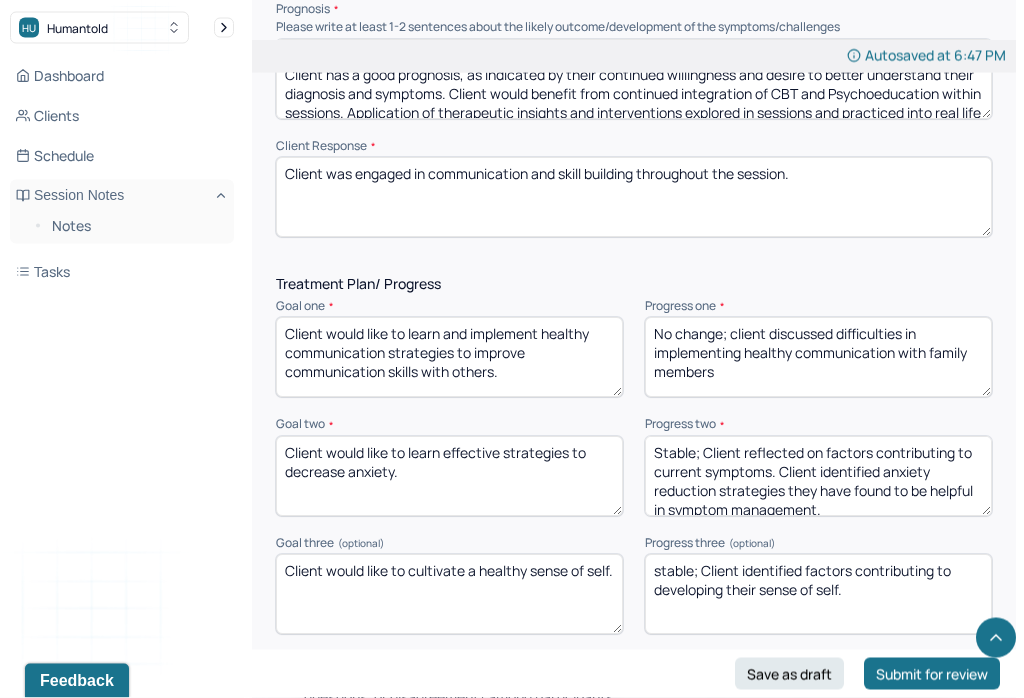 click on "Client was engaged in communication and skill building throughout the session." at bounding box center [634, 198] 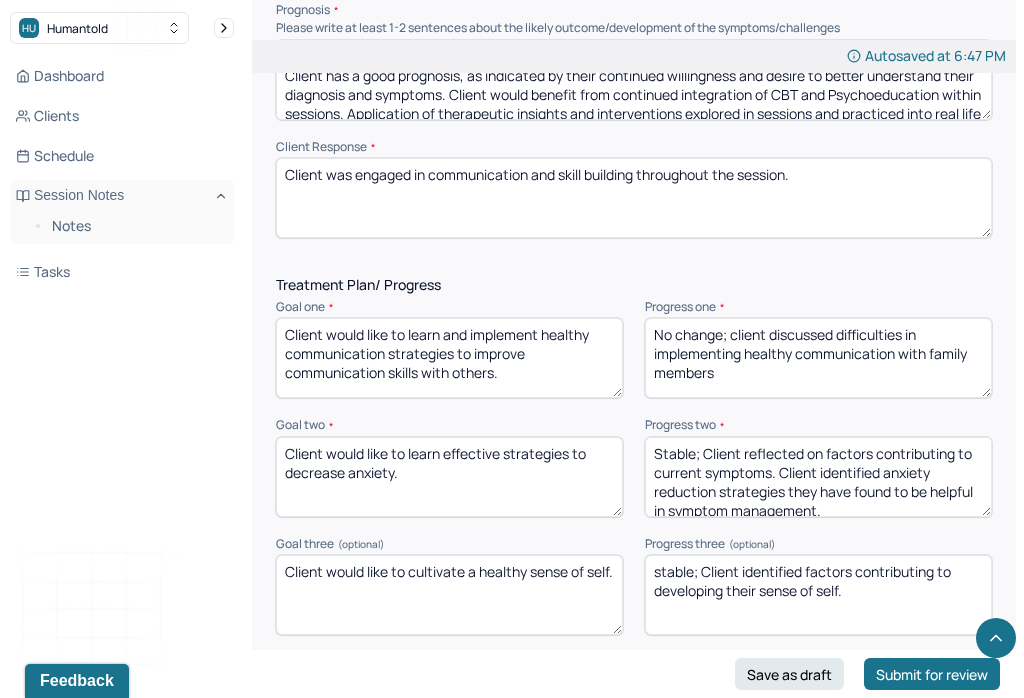 click on "Client was engaged in communication and skill building throughout the session." at bounding box center [634, 198] 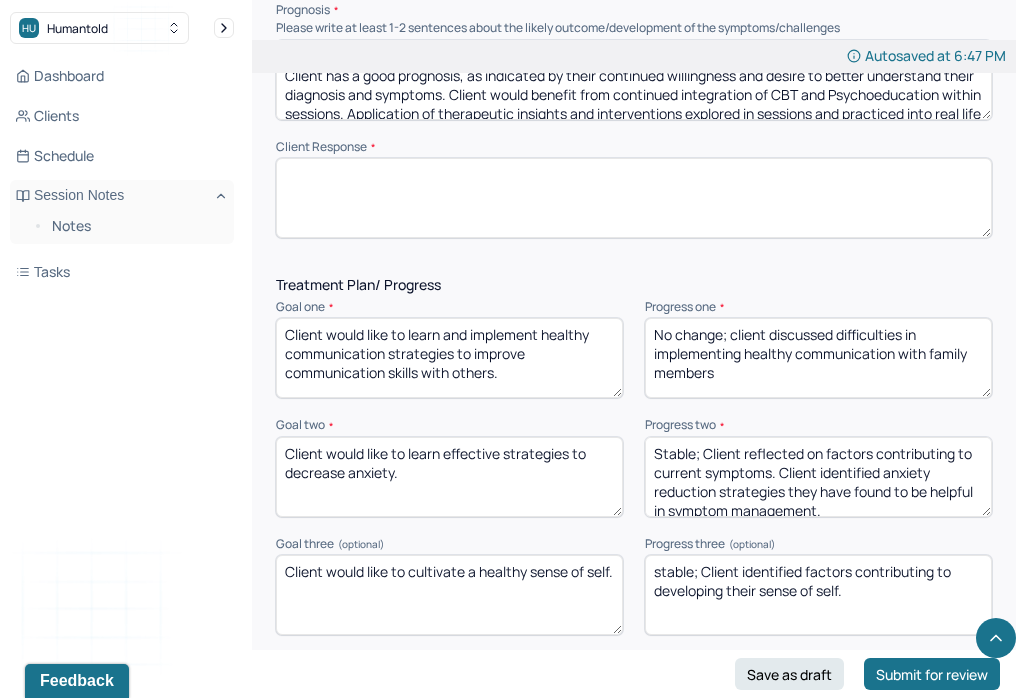 click on "Client was engaged in communication and skill building throughout the session." at bounding box center [634, 198] 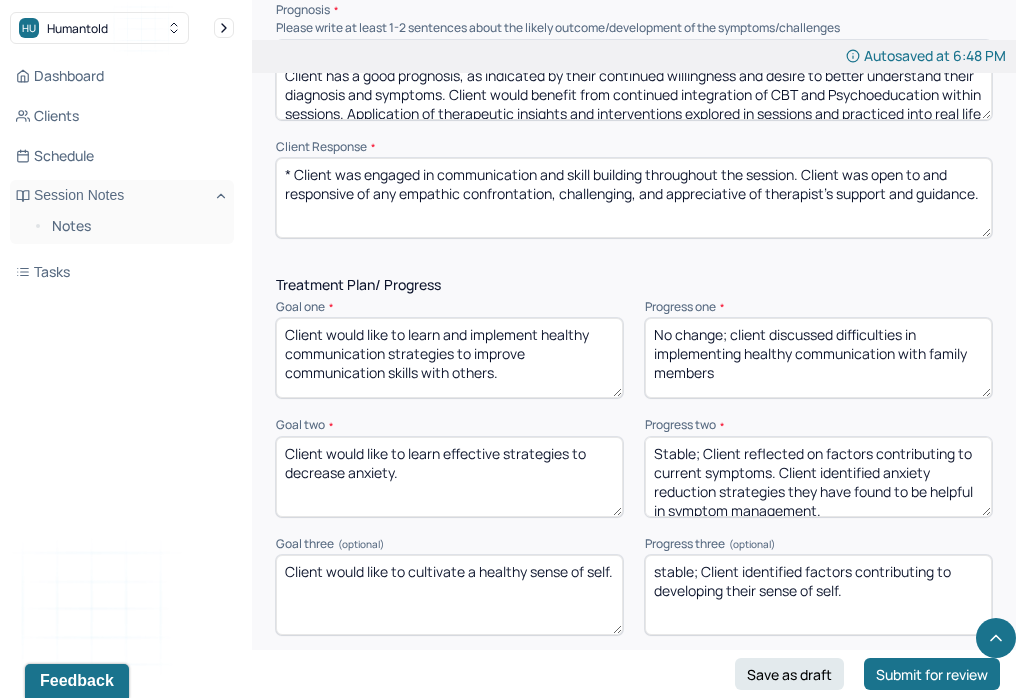 click on "* Client was engaged in communication and skill building throughout the session. Client was open to and responsive of any empathic confrontation, challenging, and appreciative of therapist’s support and guidance." at bounding box center (634, 198) 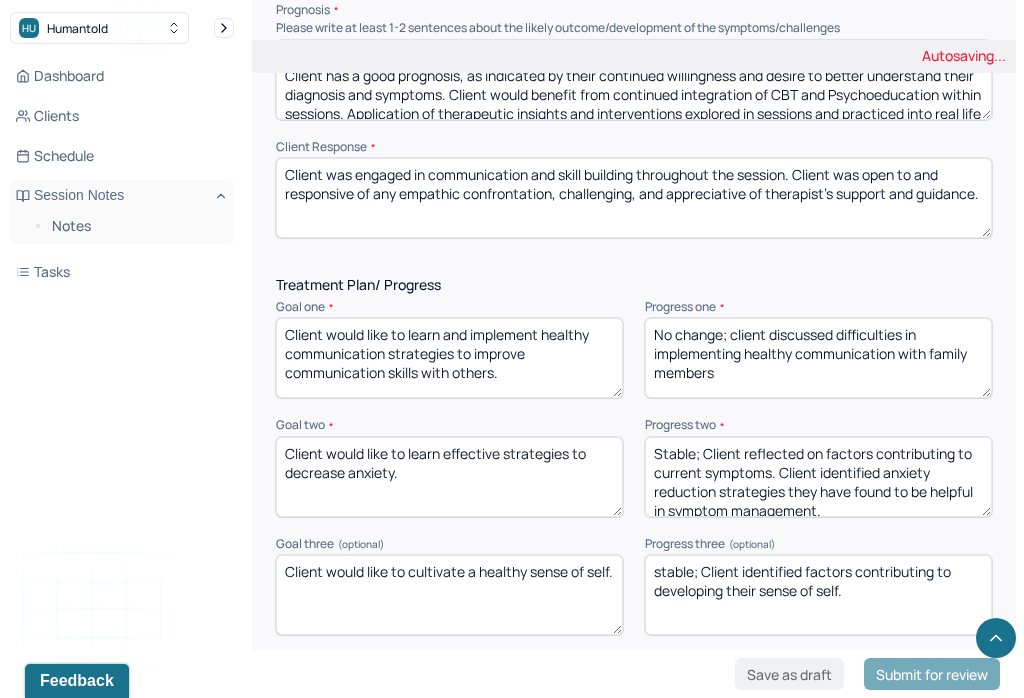 scroll, scrollTop: 2600, scrollLeft: 0, axis: vertical 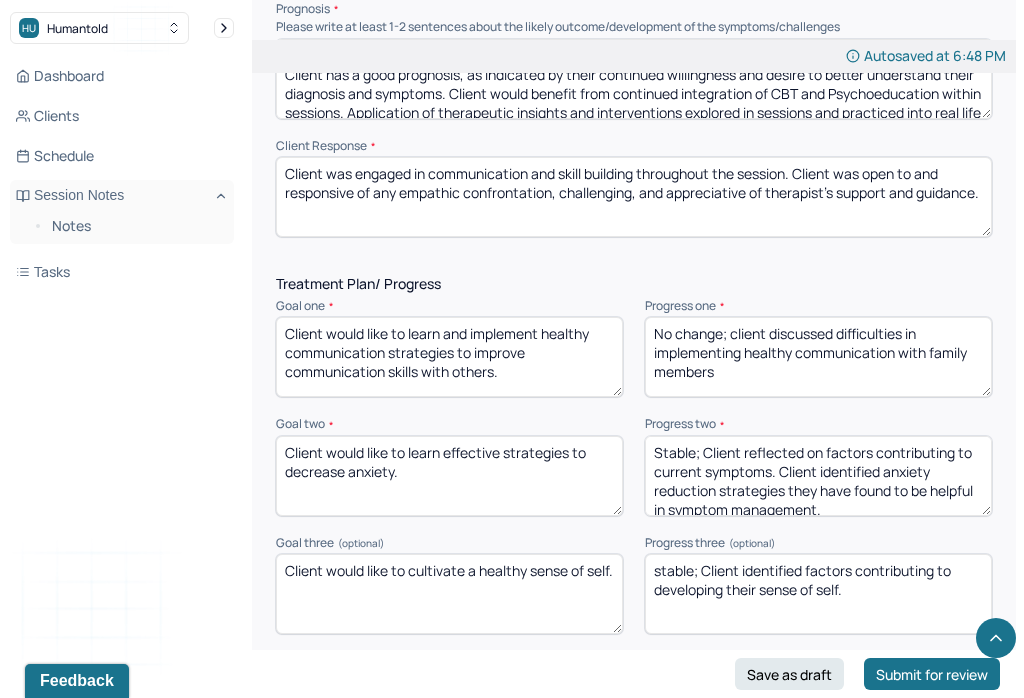 type on "Client was engaged in communication and skill building throughout the session. Client was open to and responsive of any empathic confrontation, challenging, and appreciative of therapist’s support and guidance." 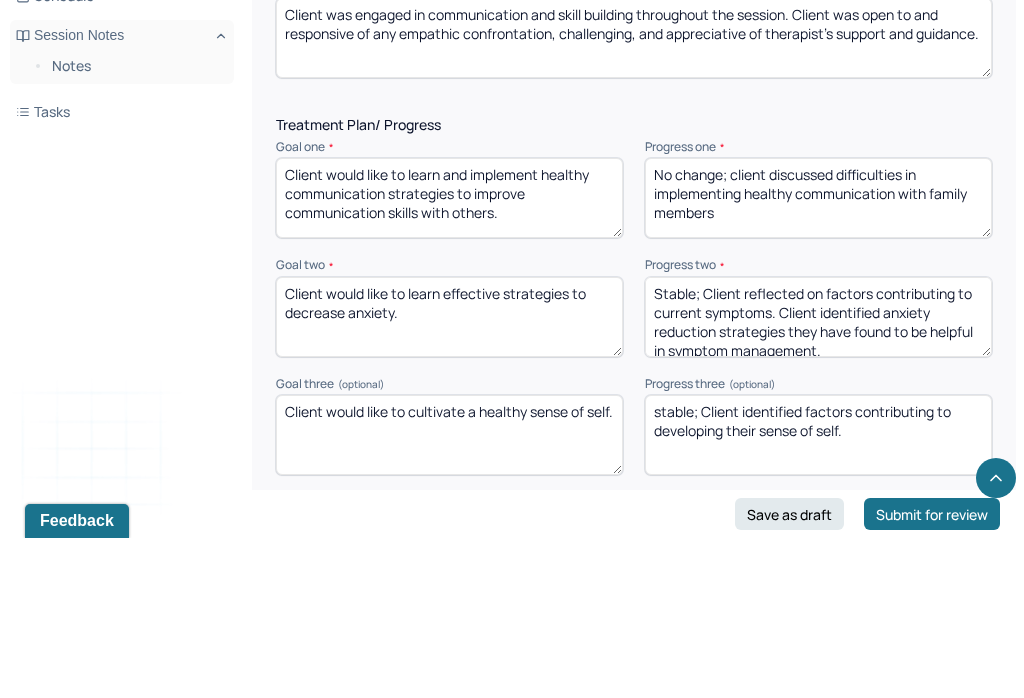 click on "No change; client discussed difficulties in implementing healthy communication with family members" at bounding box center (818, 358) 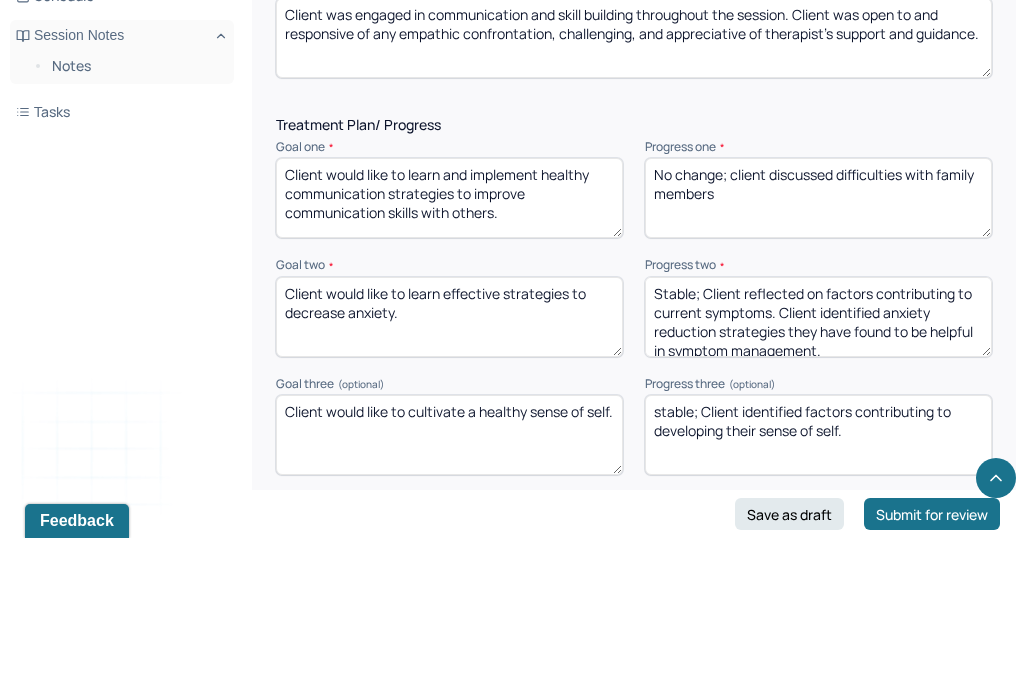 type on "No change; client discussed difficulties with family members" 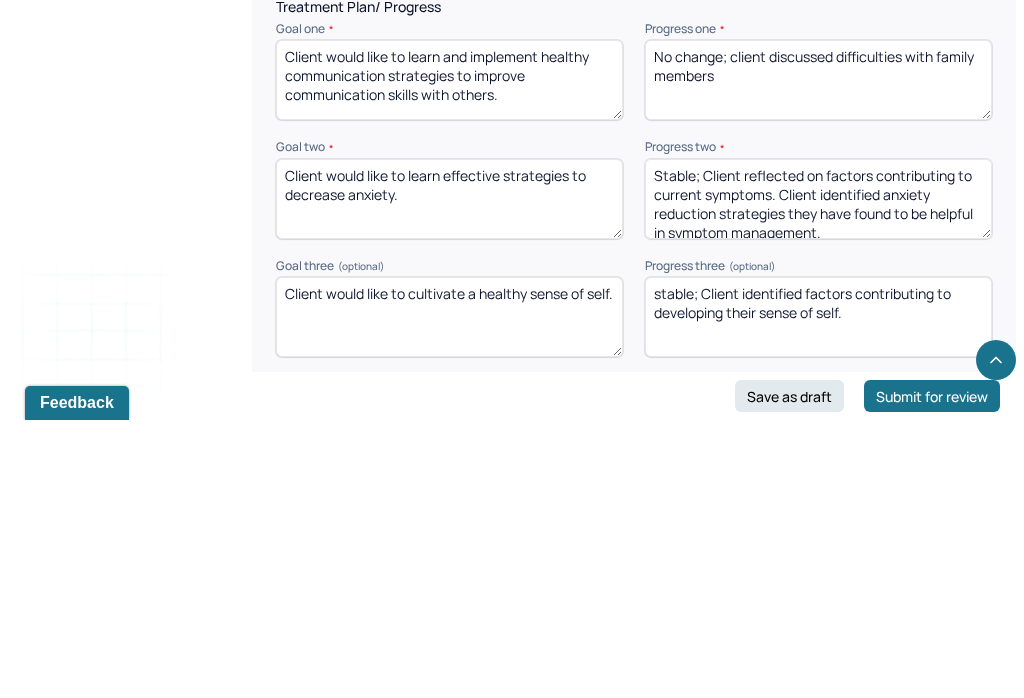click on "Stable; Client reflected on factors contributing to current symptoms. Client identified anxiety reduction strategies they have found to be helpful in symptom management." at bounding box center (818, 477) 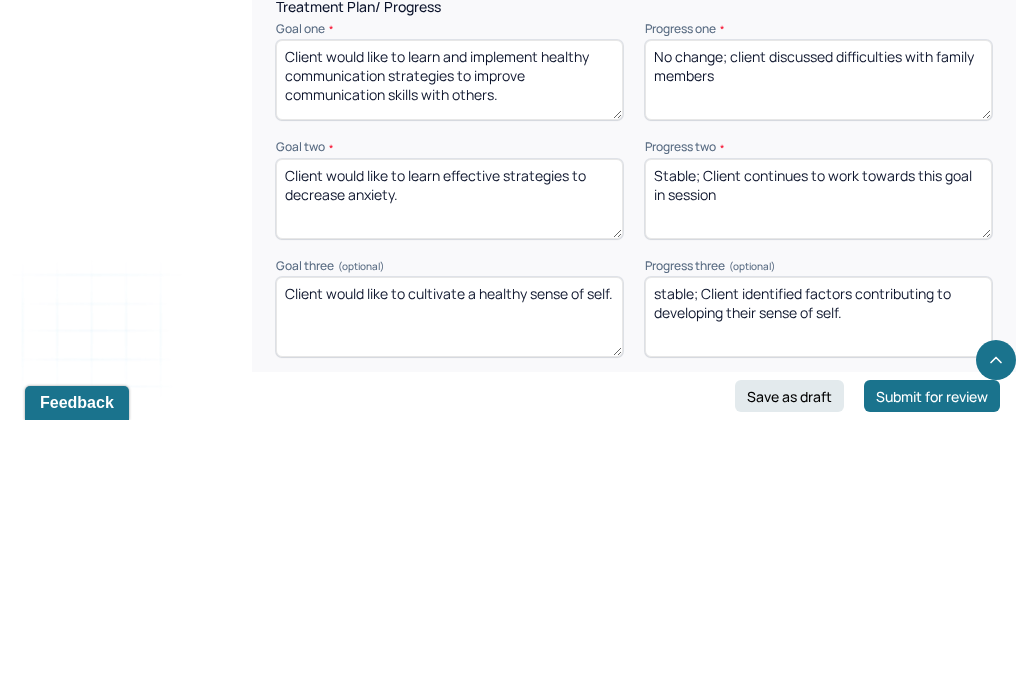 click on "Stable; Client continues to work towards this gosl" at bounding box center [818, 477] 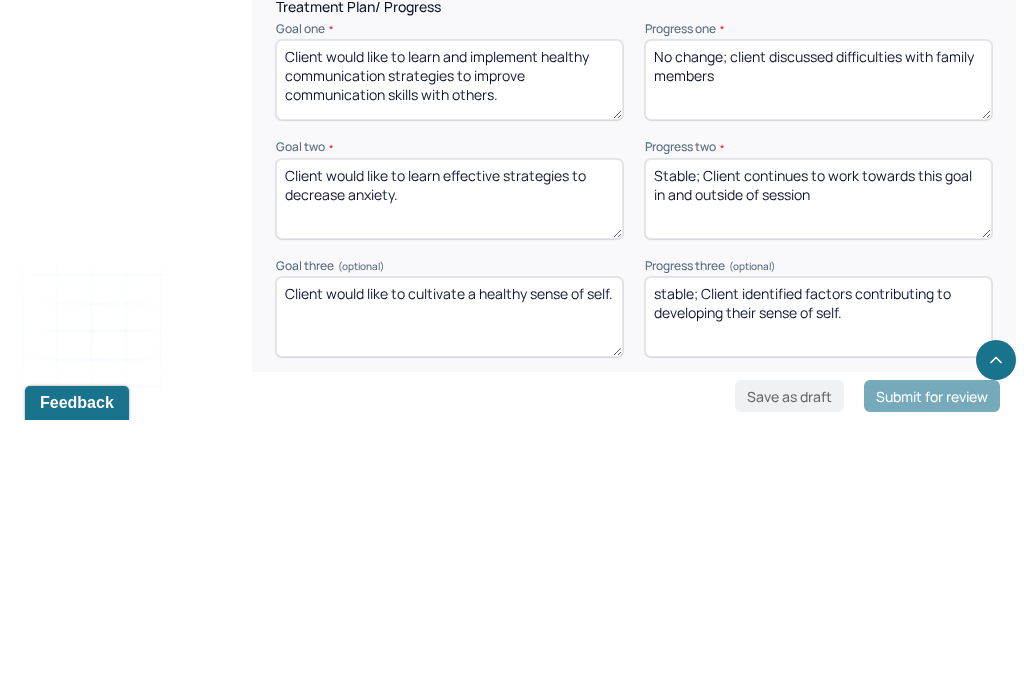 scroll, scrollTop: 2878, scrollLeft: 0, axis: vertical 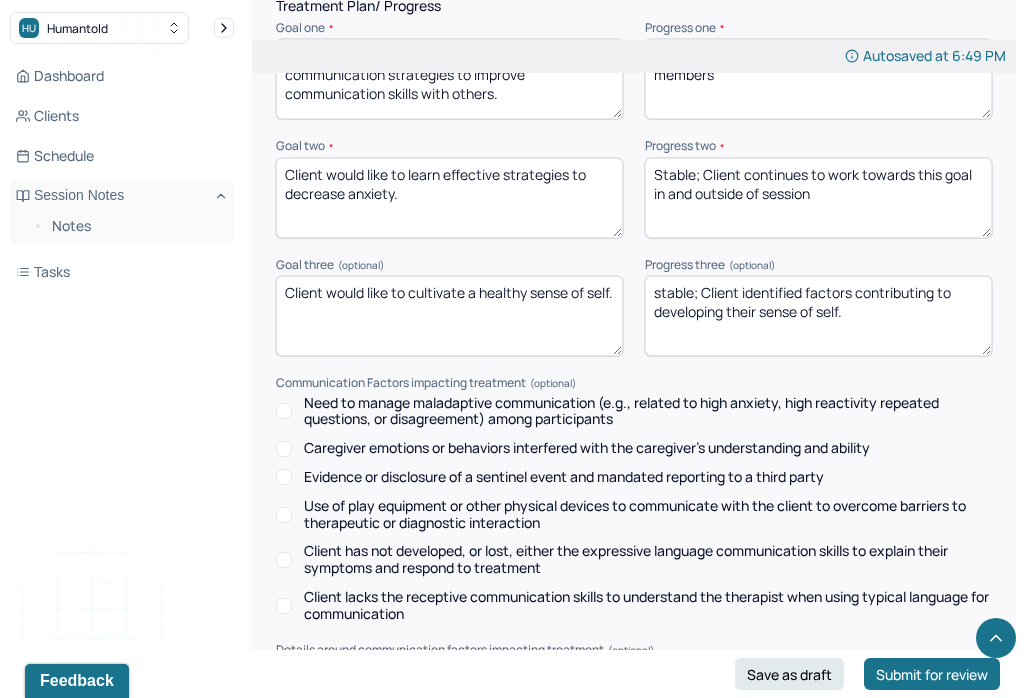 type on "Stable; Client continues to work towards this goal in and outside of session" 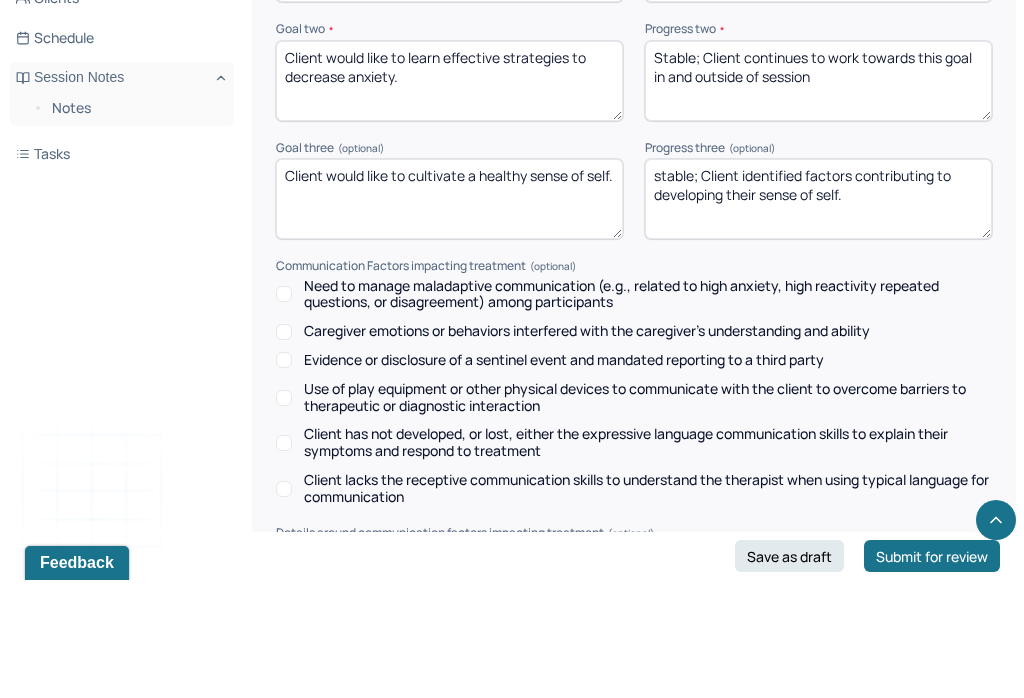click on "stable; Client identified factors contributing to developing their sense of self." at bounding box center [818, 317] 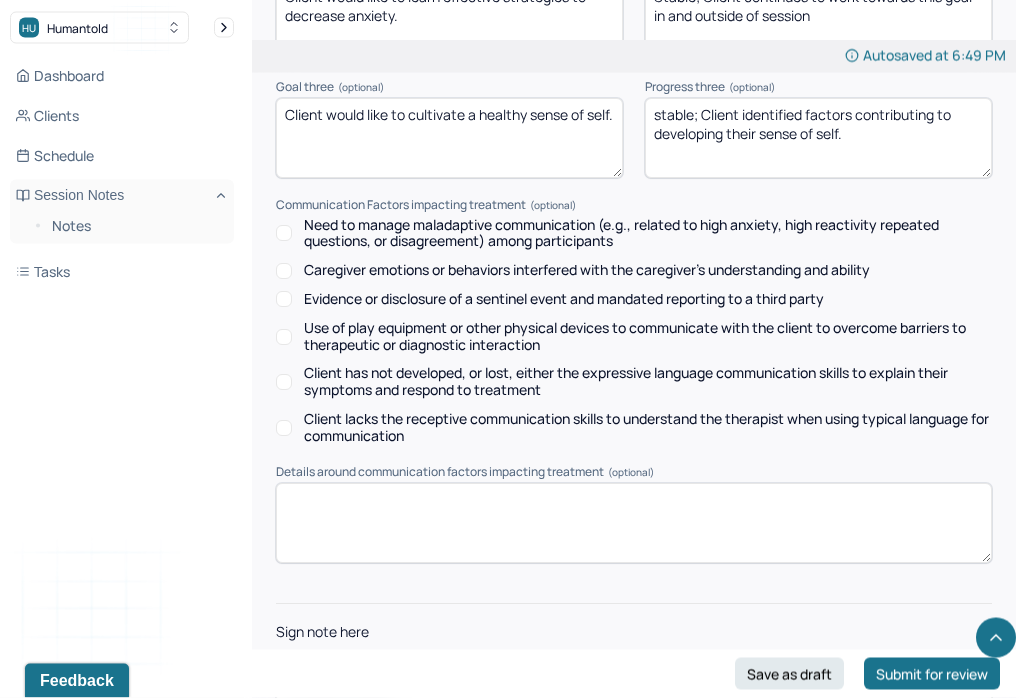scroll, scrollTop: 3058, scrollLeft: 0, axis: vertical 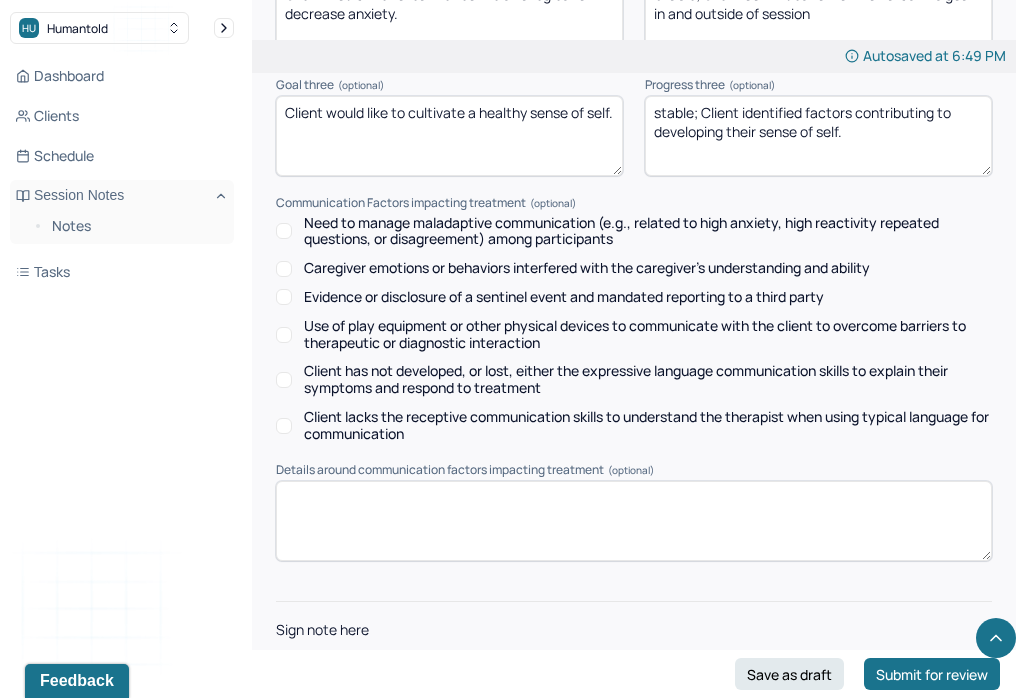 click at bounding box center [634, 685] 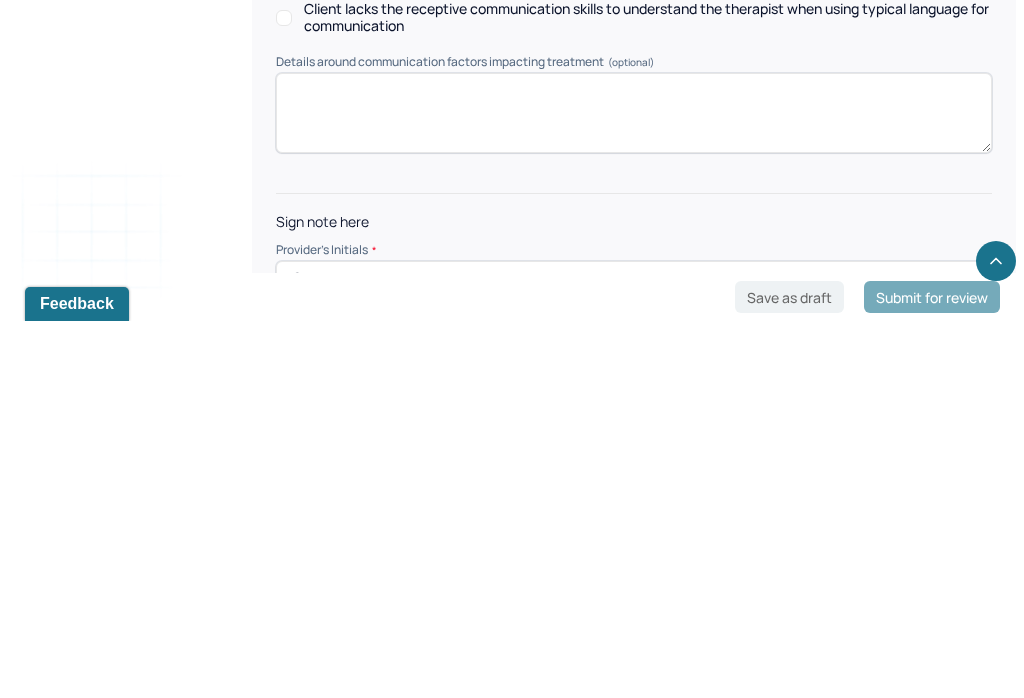 scroll, scrollTop: 3058, scrollLeft: 0, axis: vertical 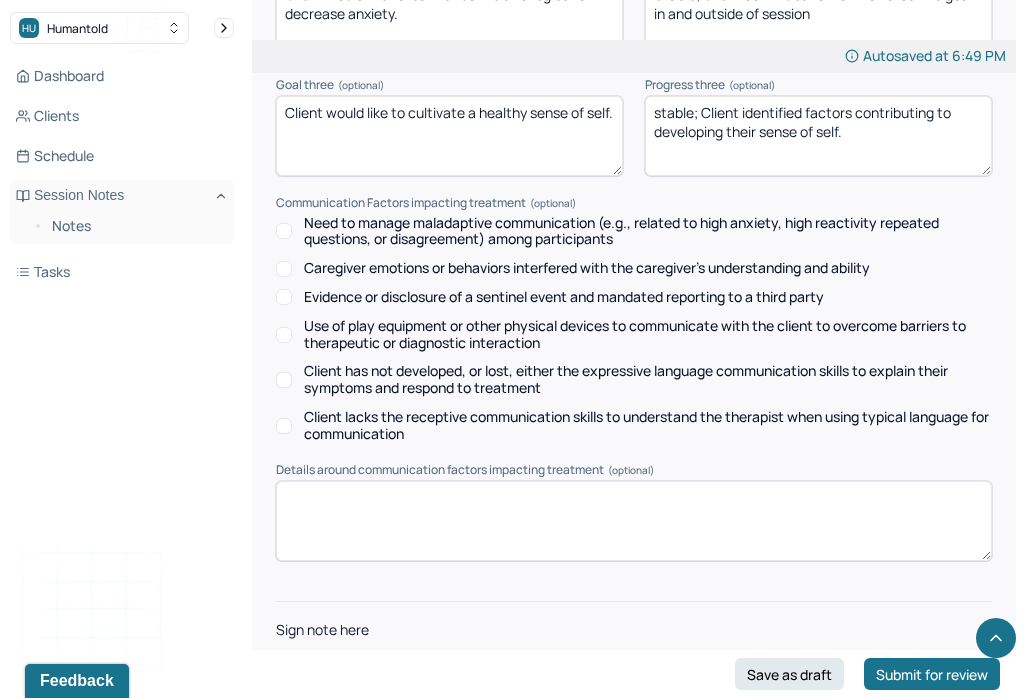 type on "ES" 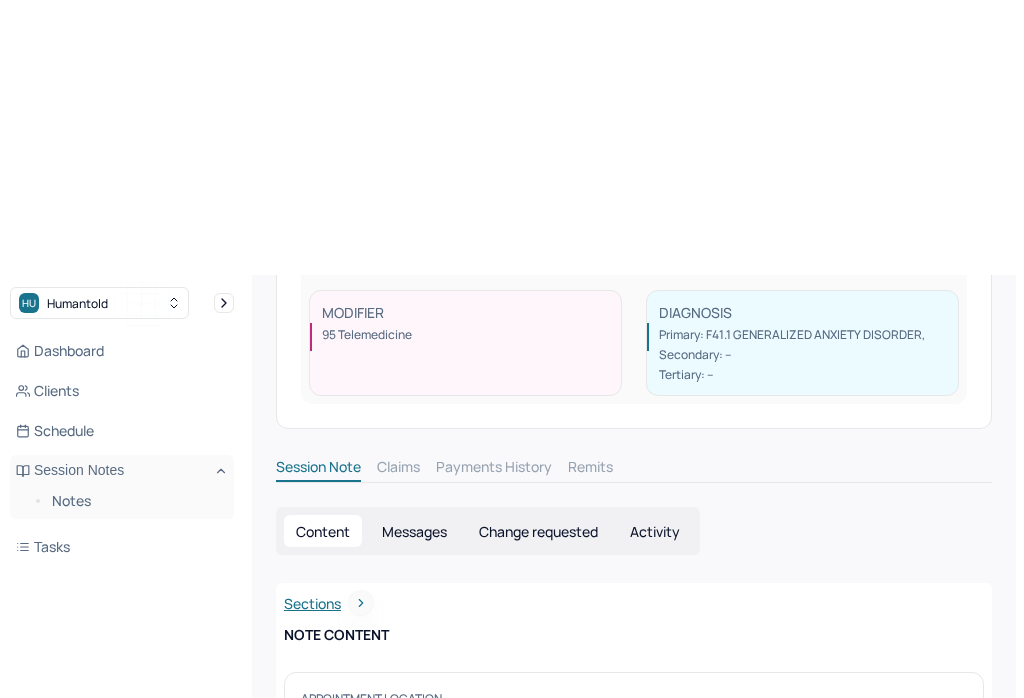 scroll, scrollTop: 0, scrollLeft: 0, axis: both 